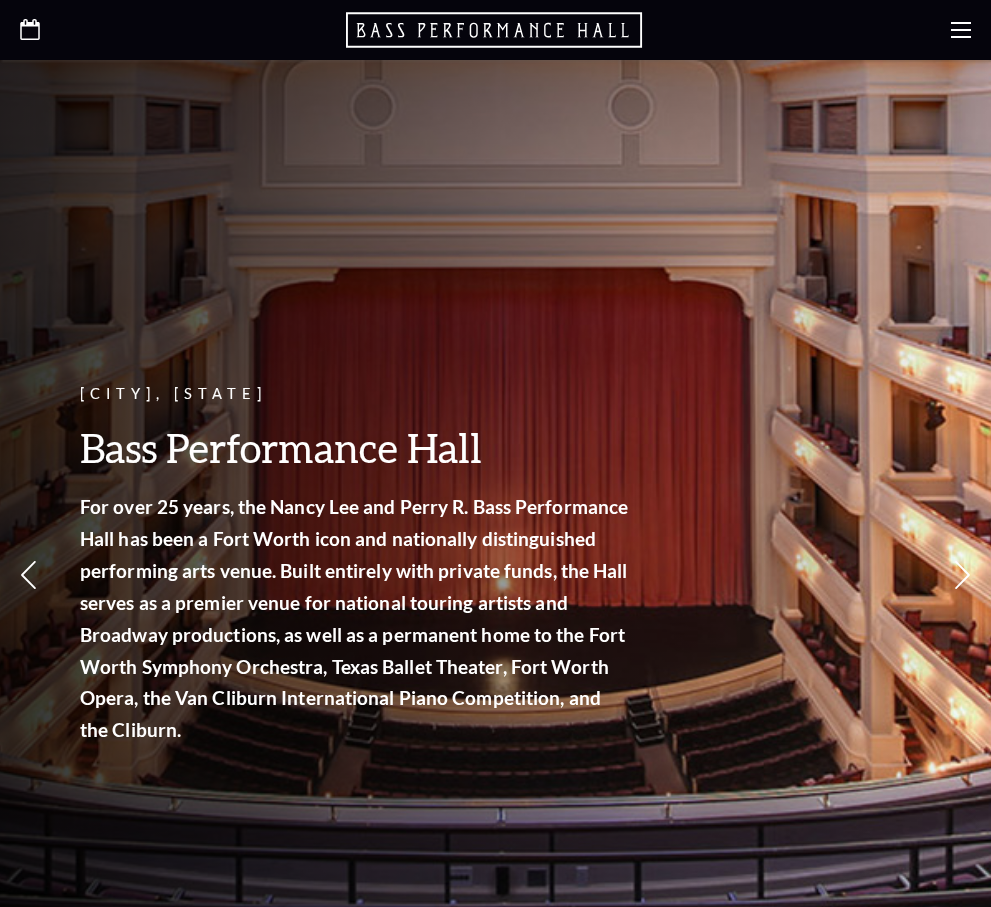 scroll, scrollTop: 0, scrollLeft: 0, axis: both 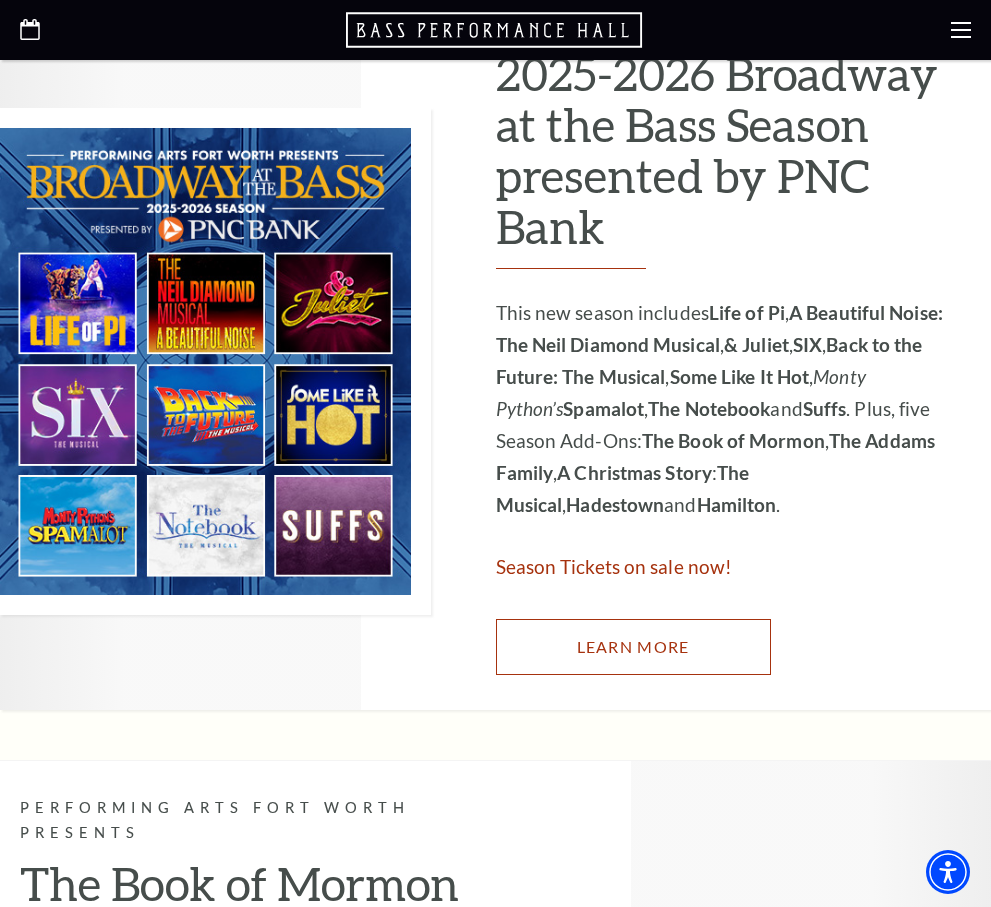 click on "Learn More" at bounding box center (633, 647) 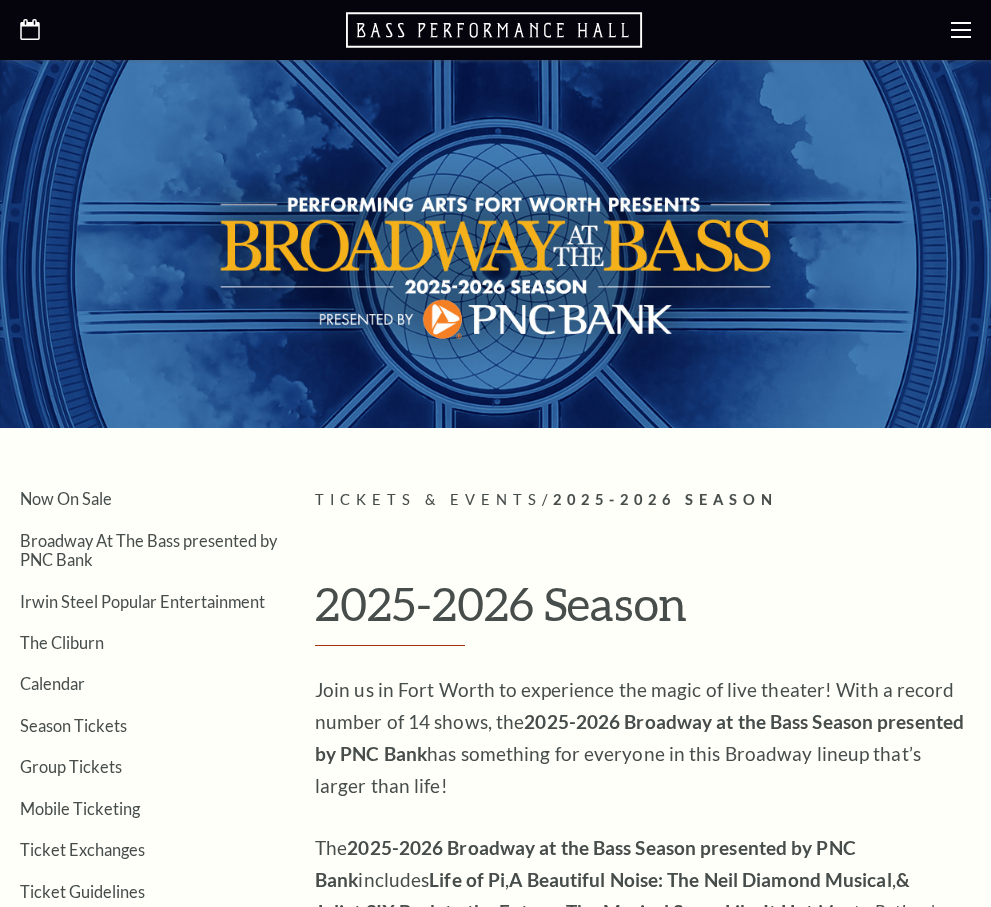 scroll, scrollTop: 0, scrollLeft: 0, axis: both 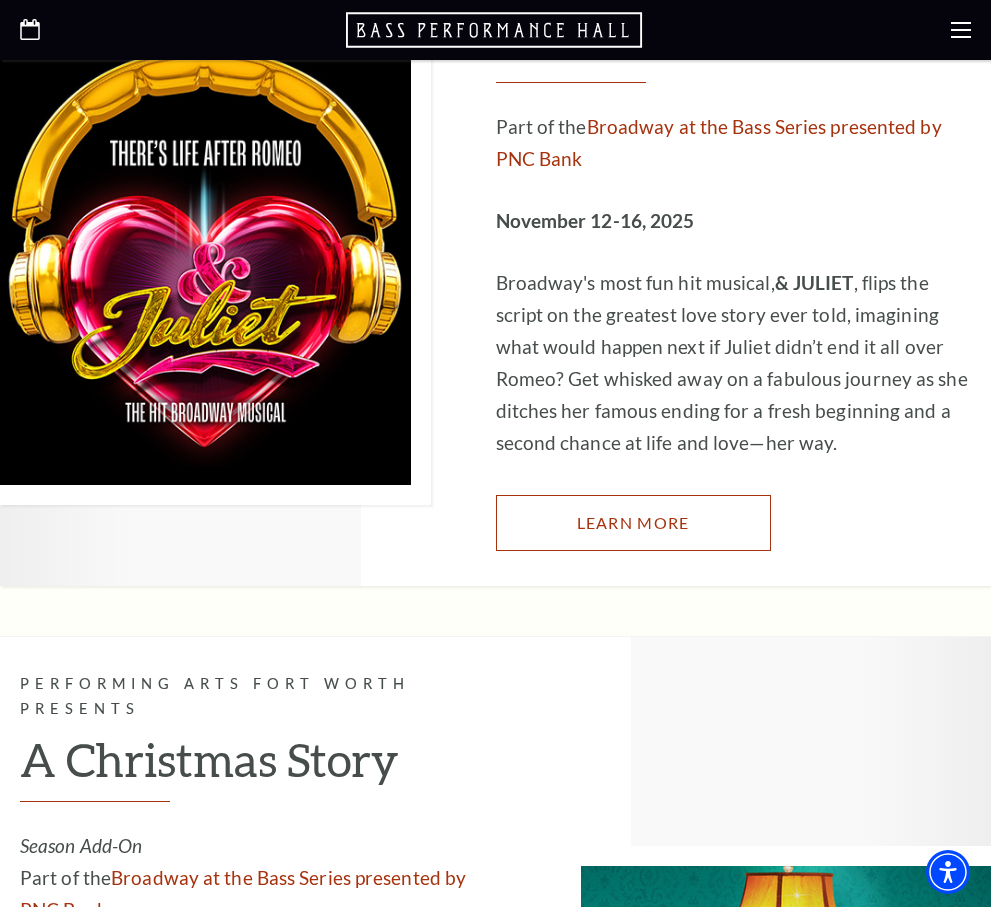click on "Learn More" at bounding box center [633, 523] 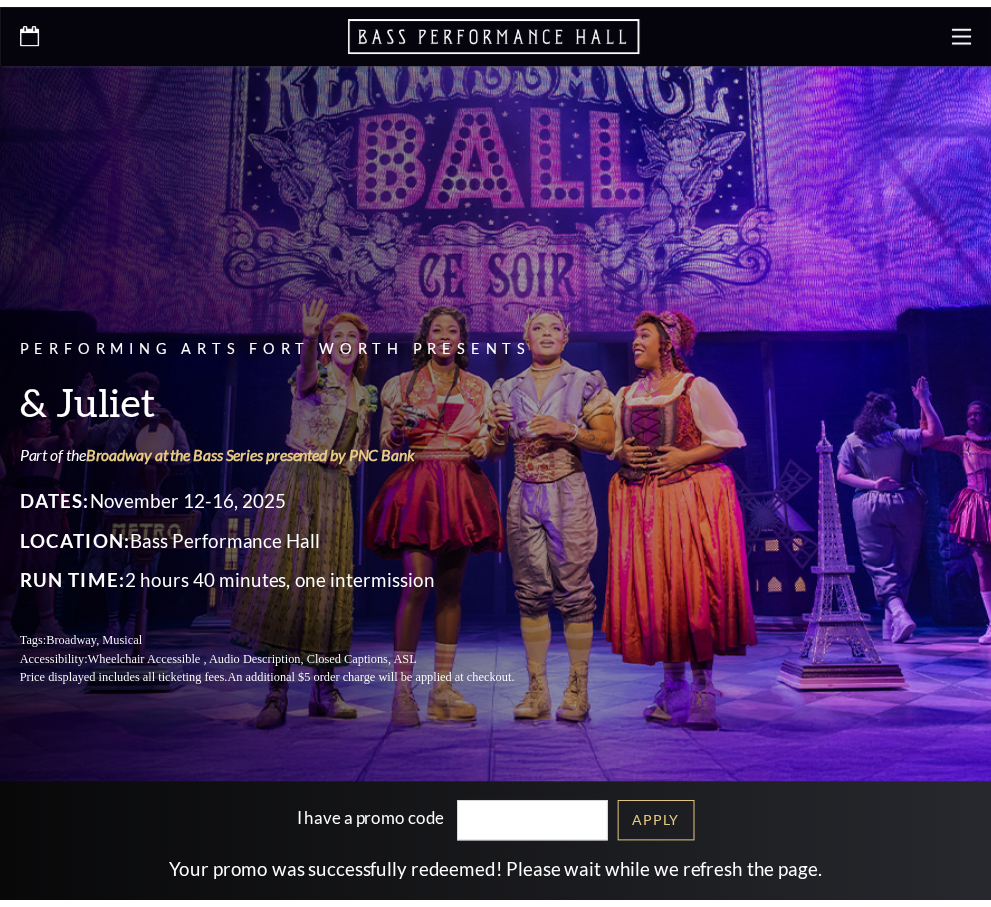 scroll, scrollTop: 0, scrollLeft: 0, axis: both 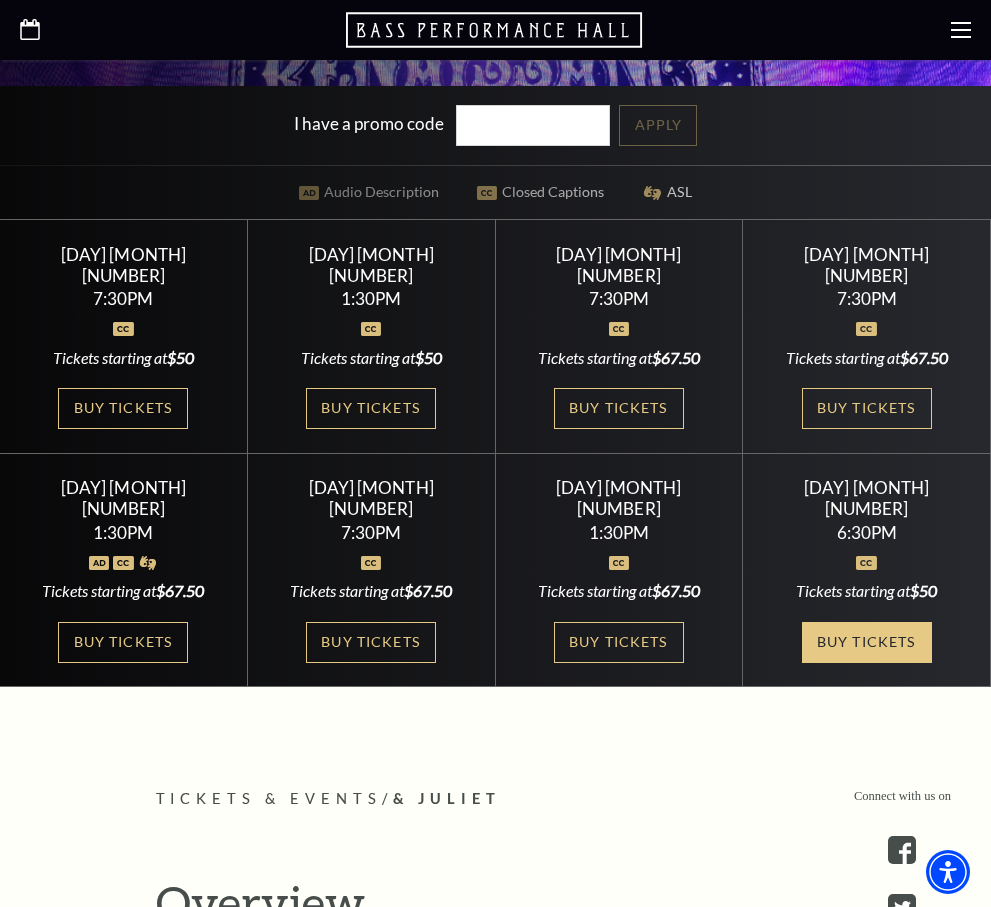 click on "Buy Tickets" at bounding box center (867, 642) 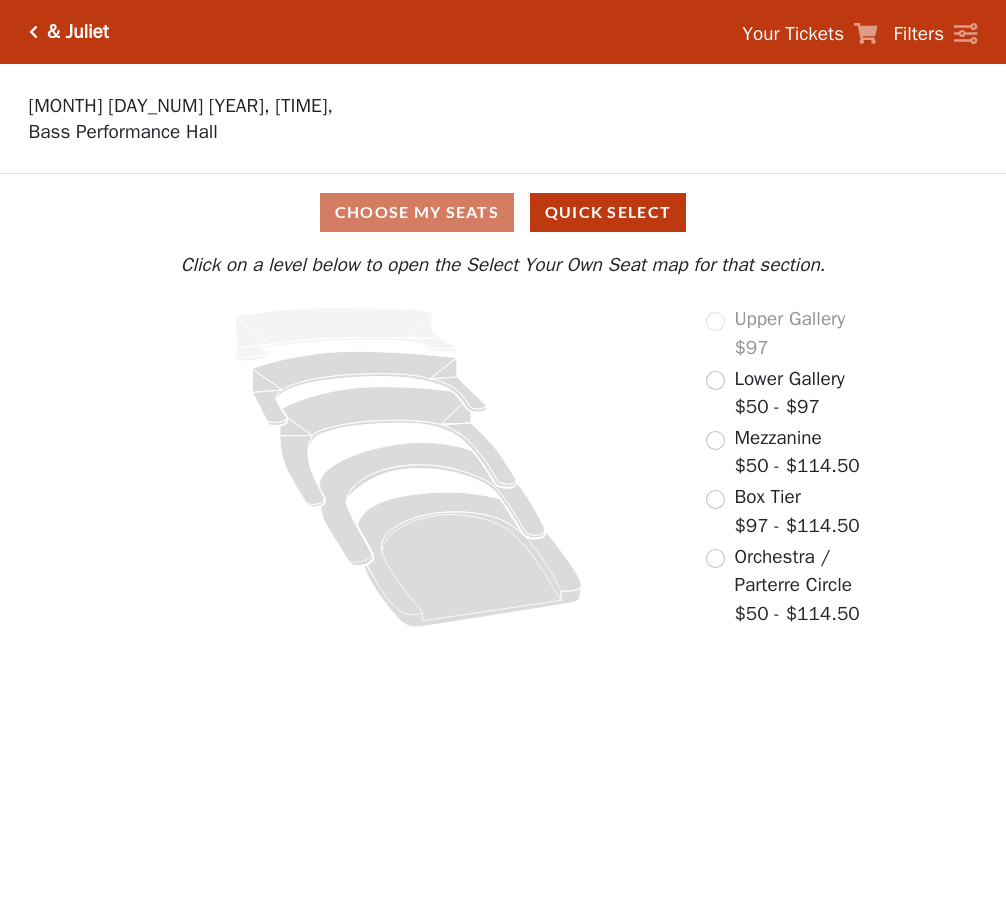 scroll, scrollTop: 0, scrollLeft: 0, axis: both 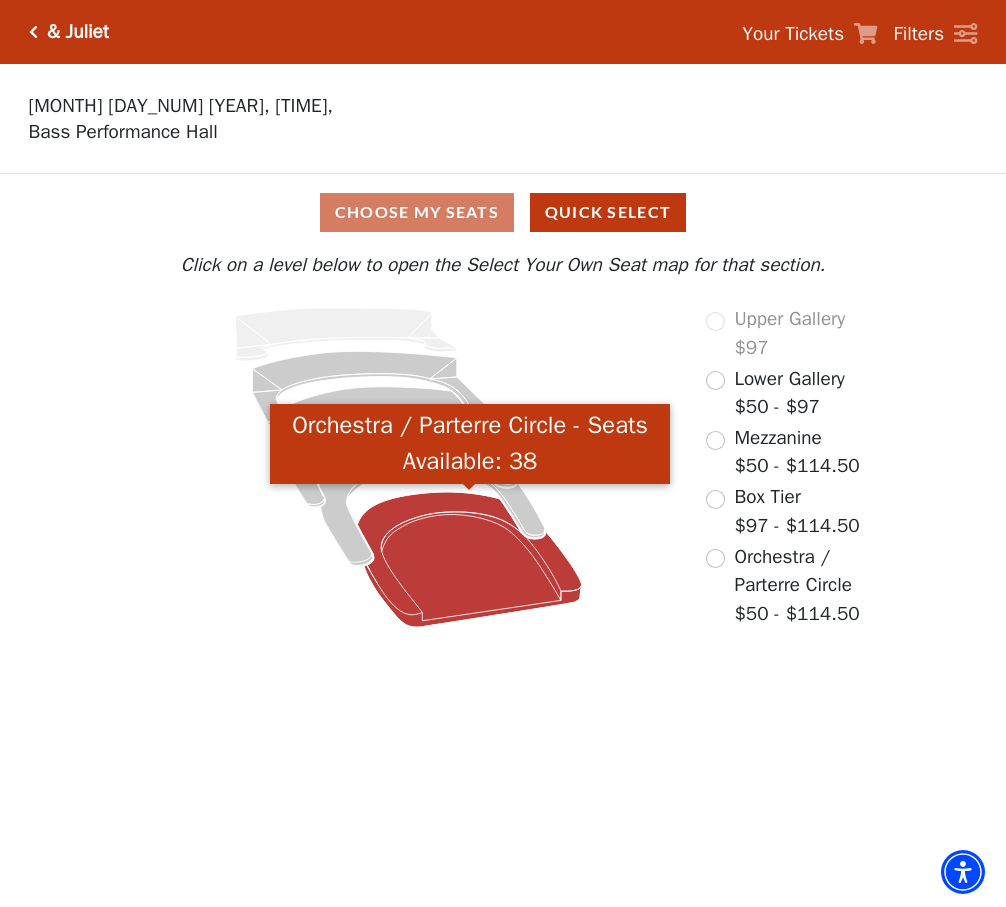 click 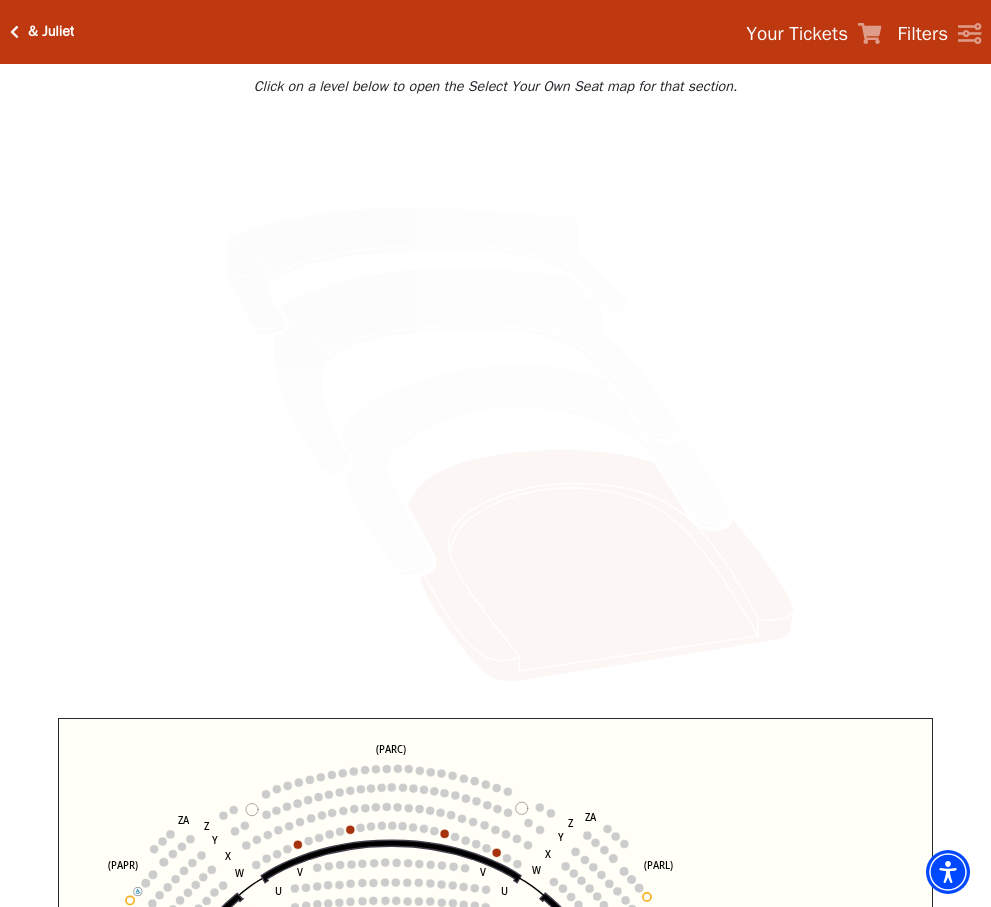 scroll, scrollTop: 193, scrollLeft: 0, axis: vertical 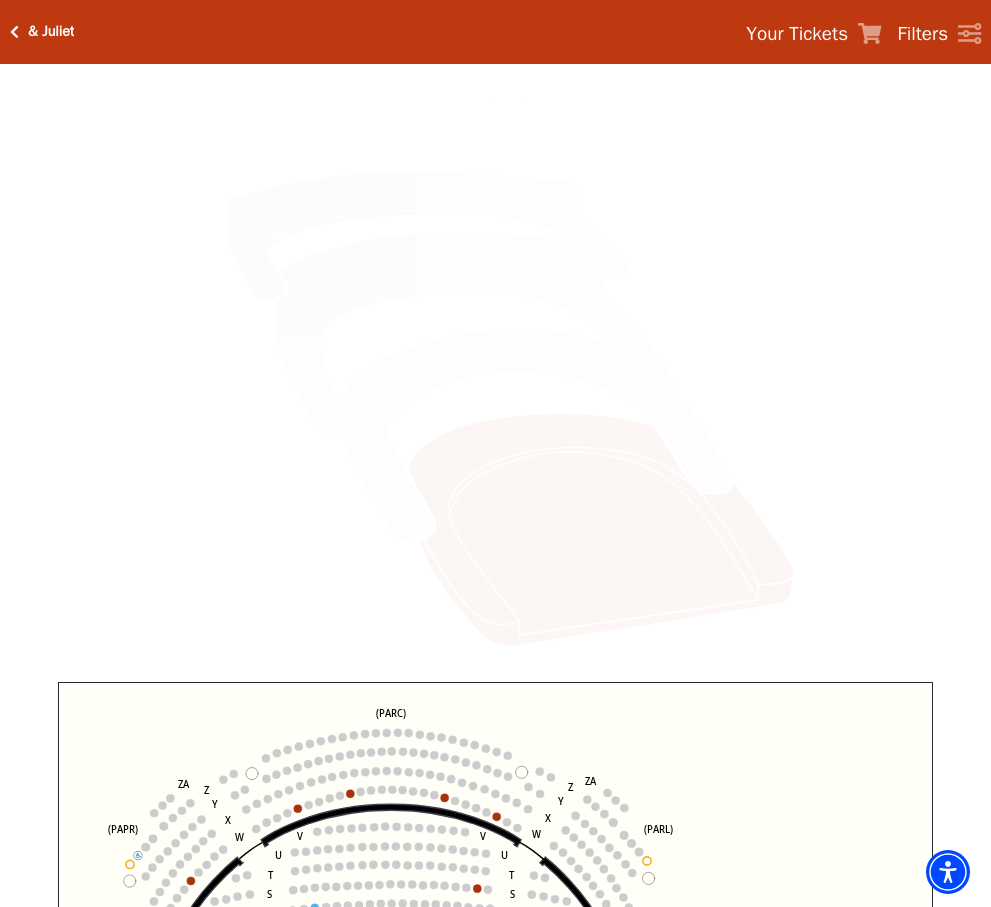 click 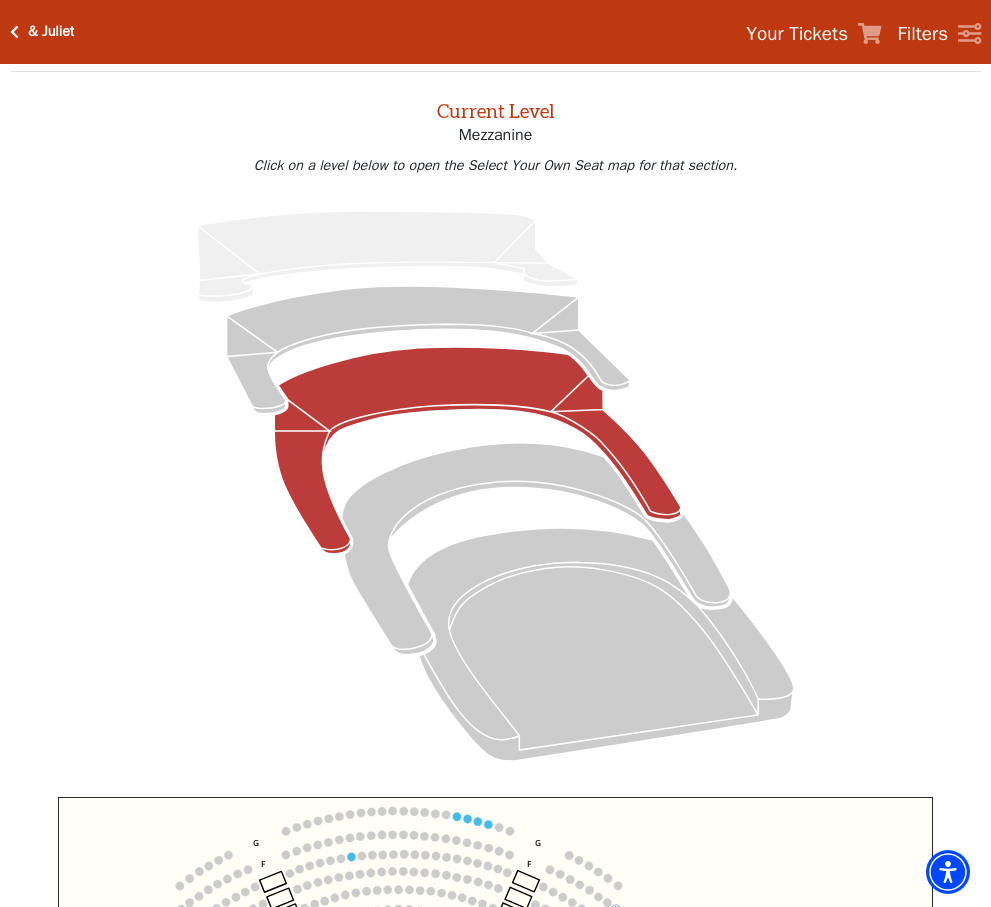 scroll, scrollTop: 93, scrollLeft: 0, axis: vertical 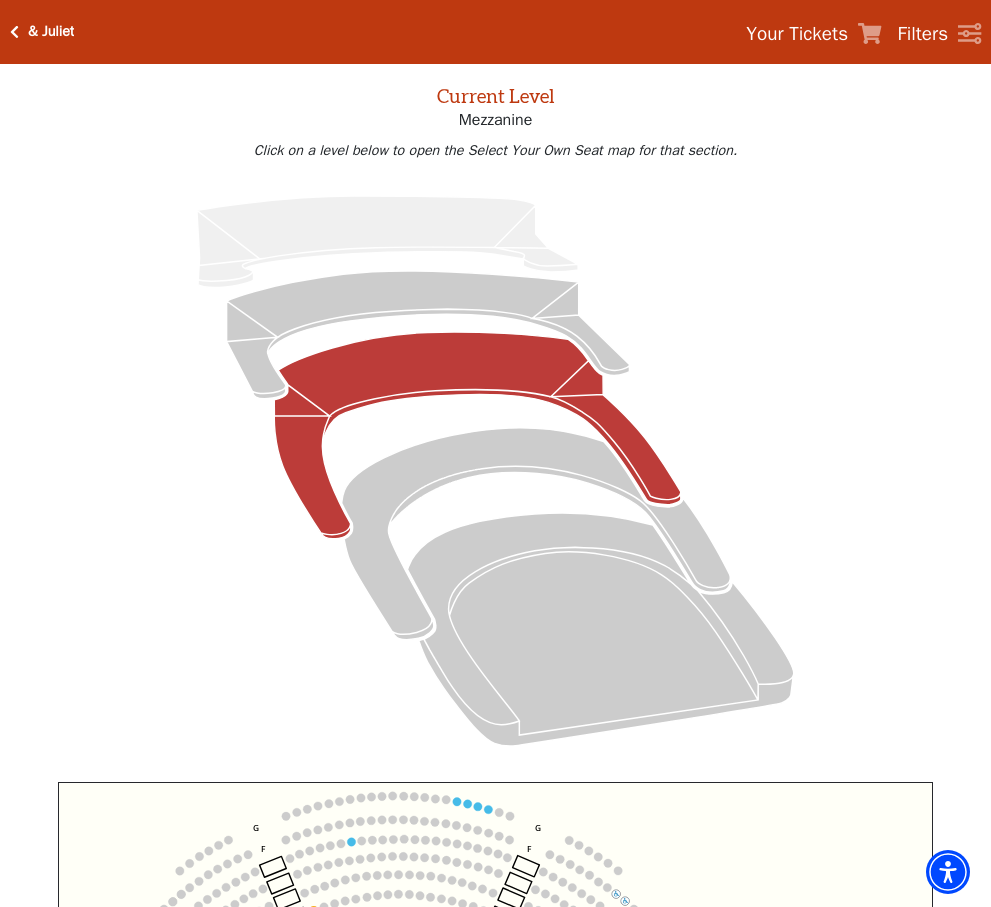 click on "Date and Time" at bounding box center (495, 1313) 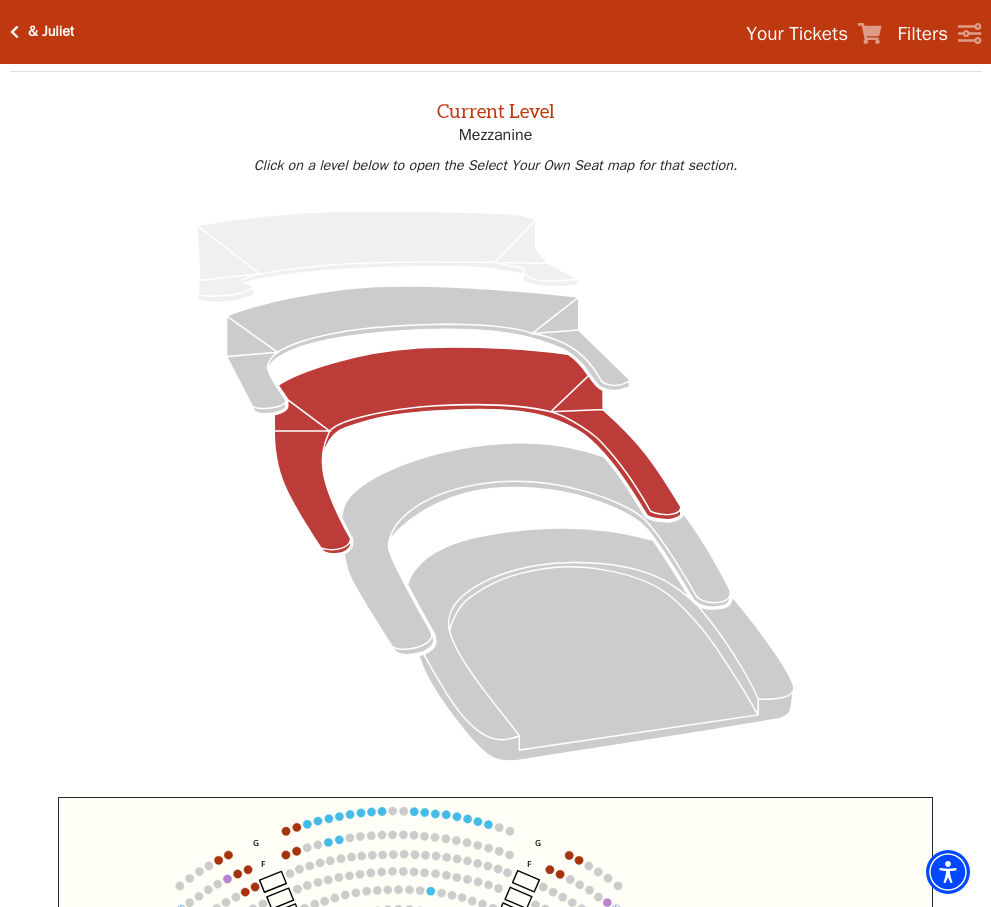 scroll, scrollTop: 93, scrollLeft: 0, axis: vertical 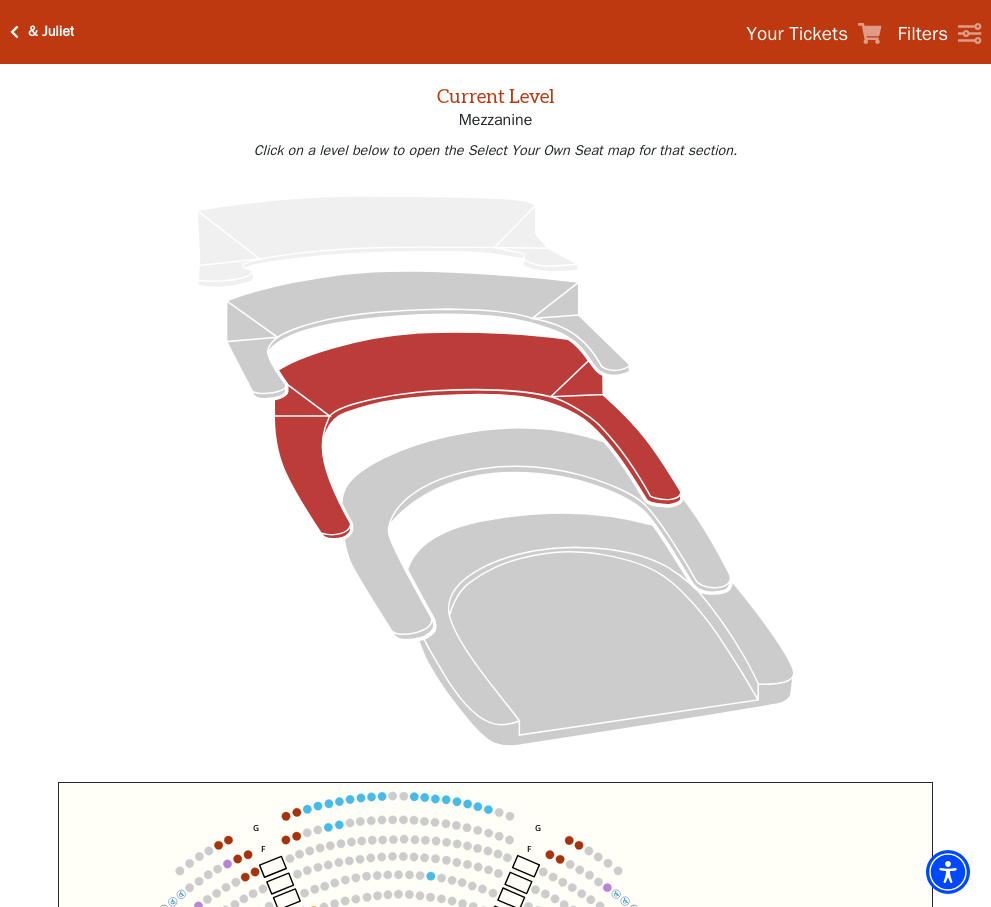 click 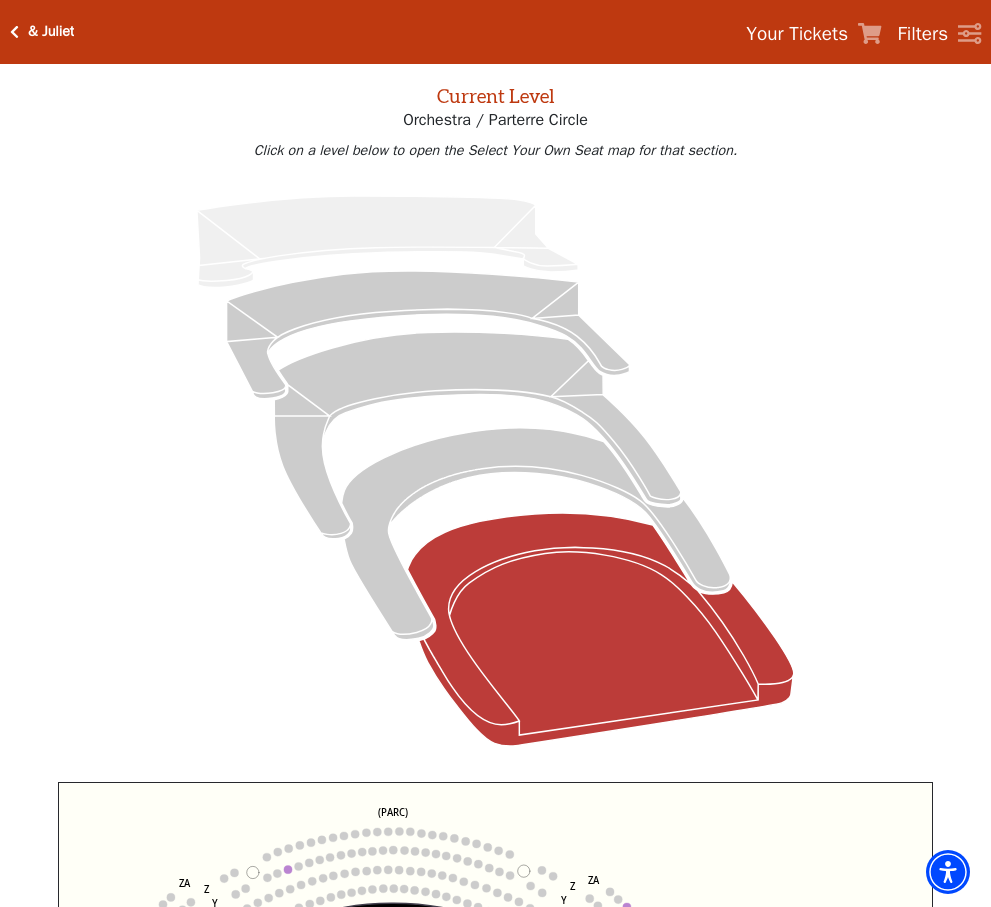 scroll, scrollTop: 193, scrollLeft: 0, axis: vertical 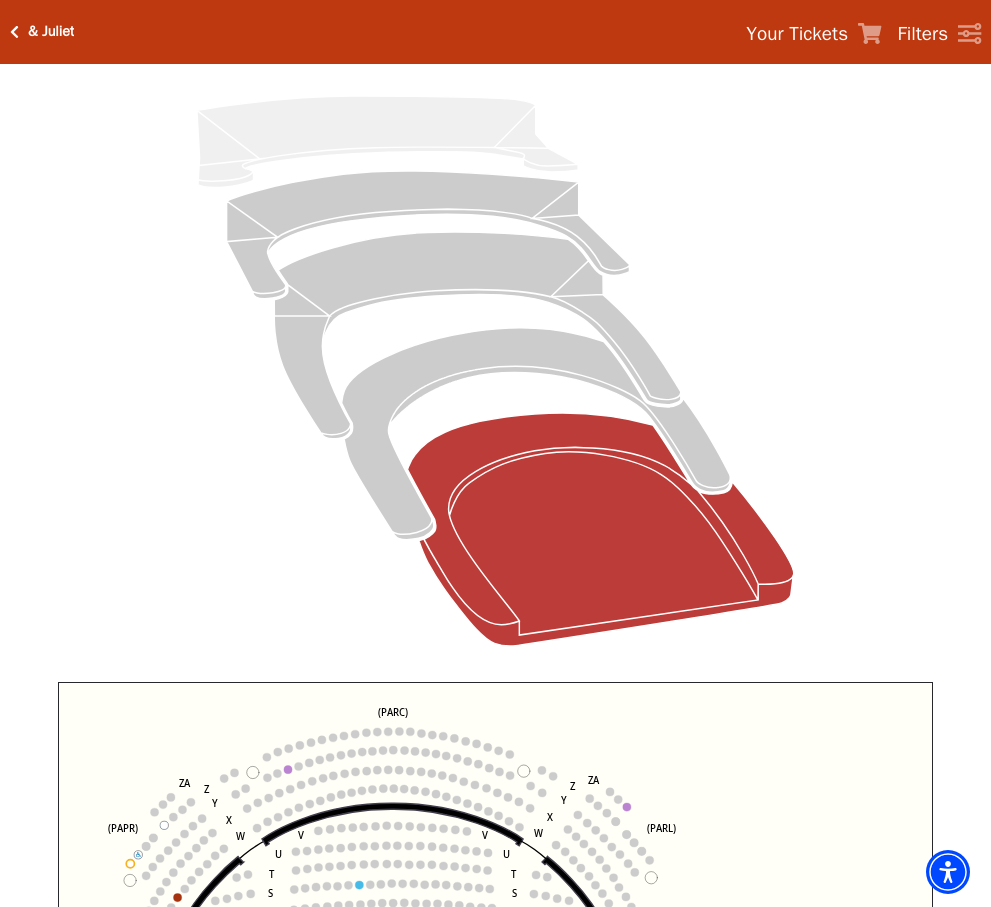 click on "Date and Time" at bounding box center [495, 1213] 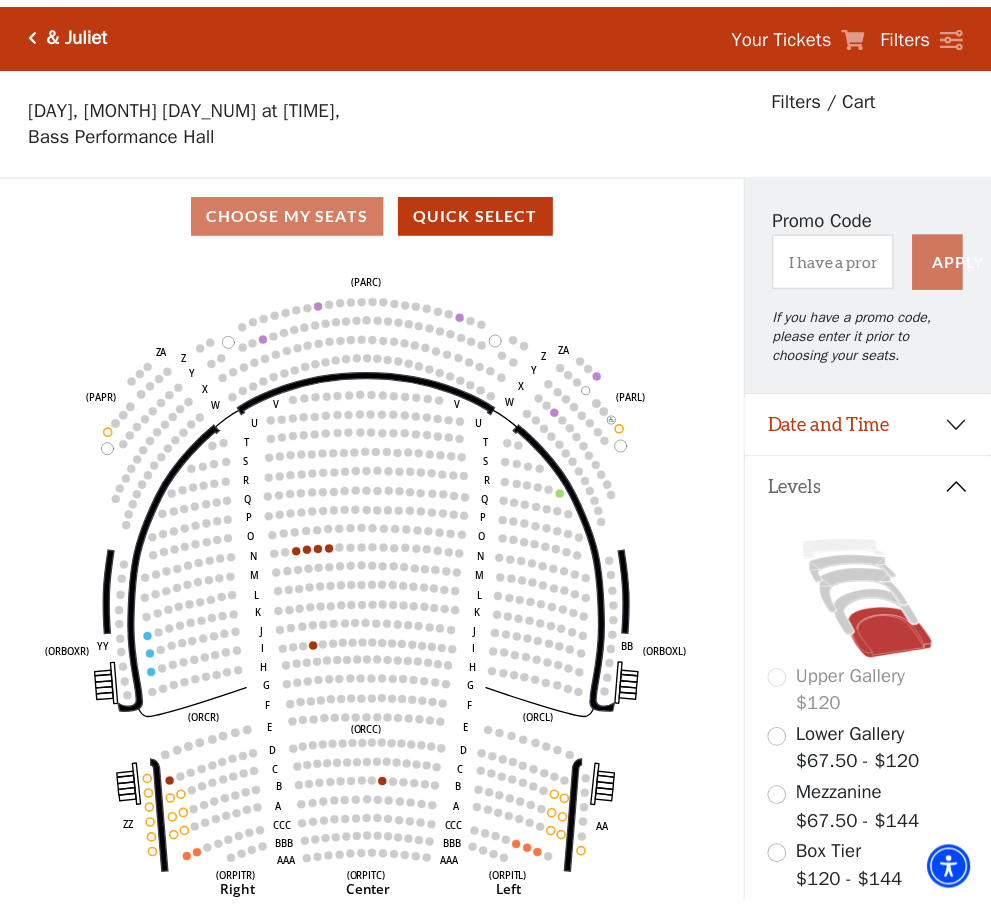 scroll, scrollTop: 93, scrollLeft: 0, axis: vertical 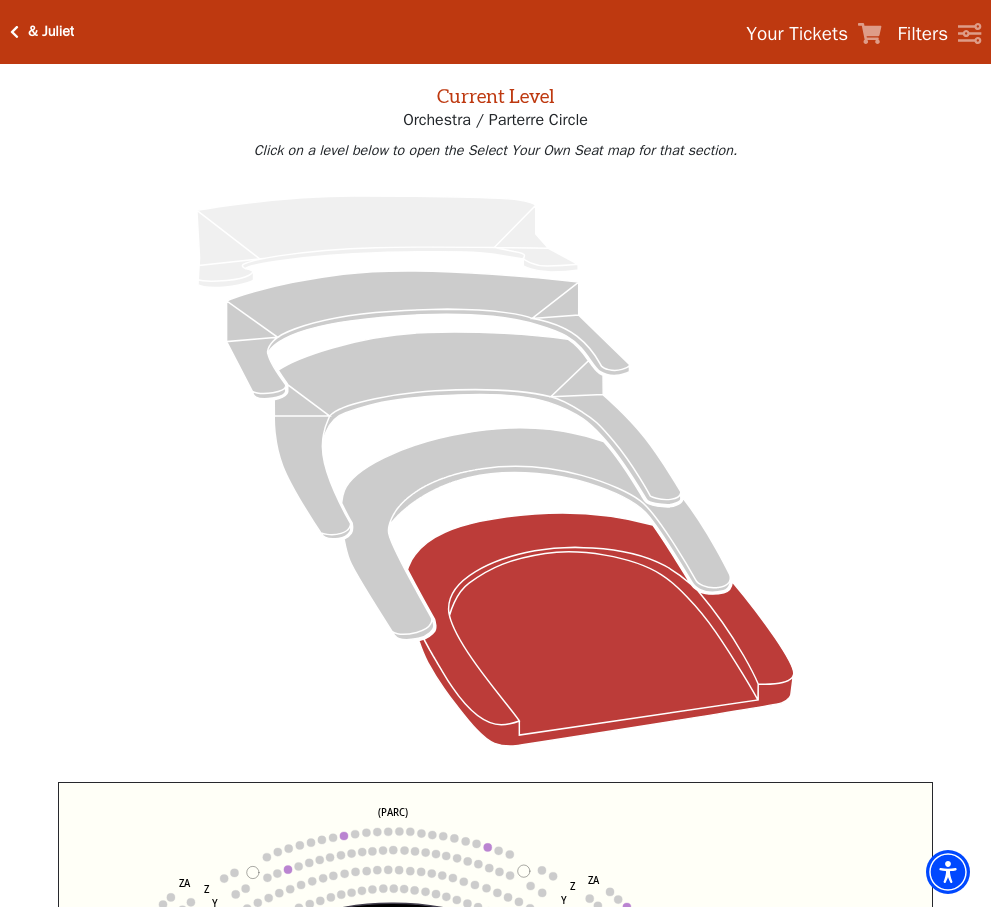 click 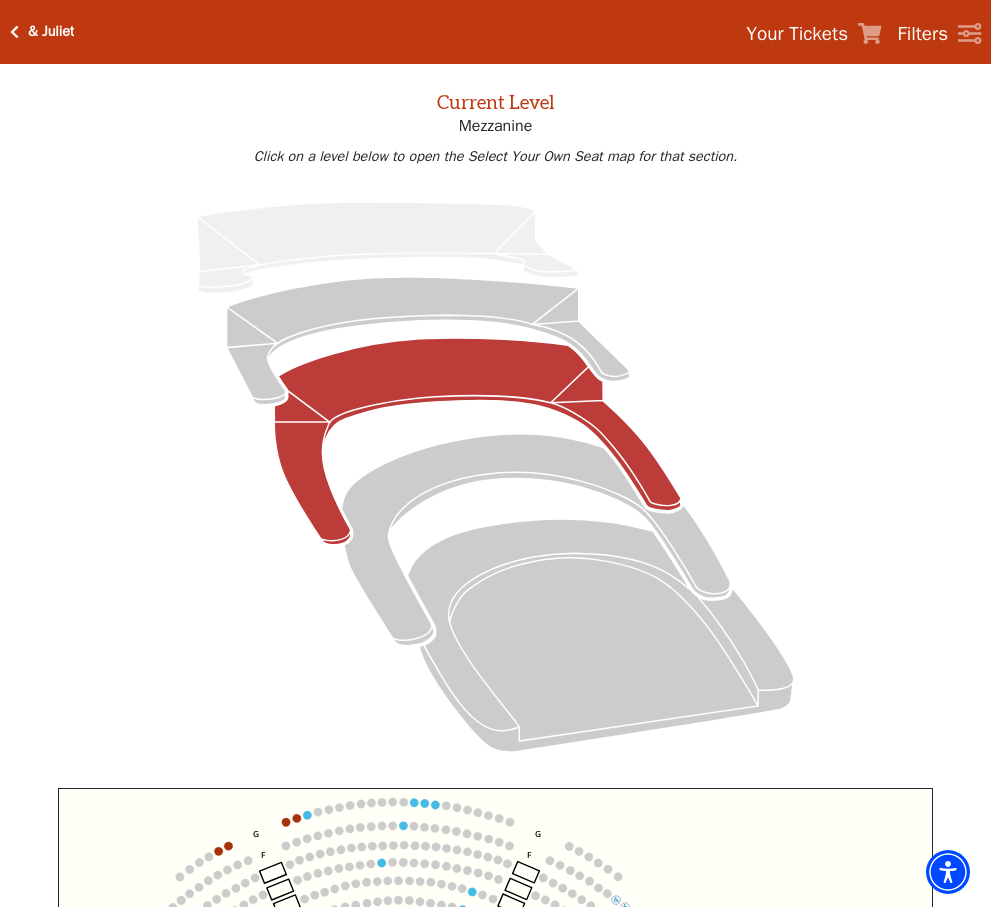 scroll, scrollTop: 93, scrollLeft: 0, axis: vertical 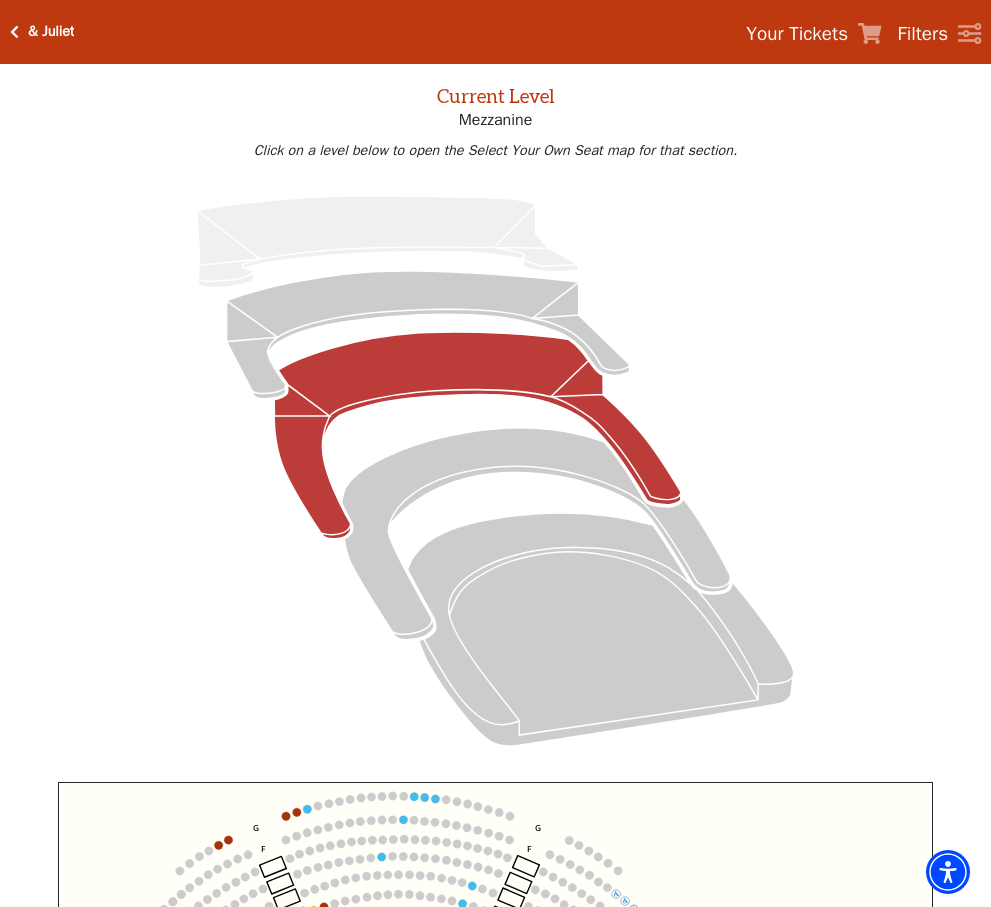 click on "Date and Time" at bounding box center (495, 1313) 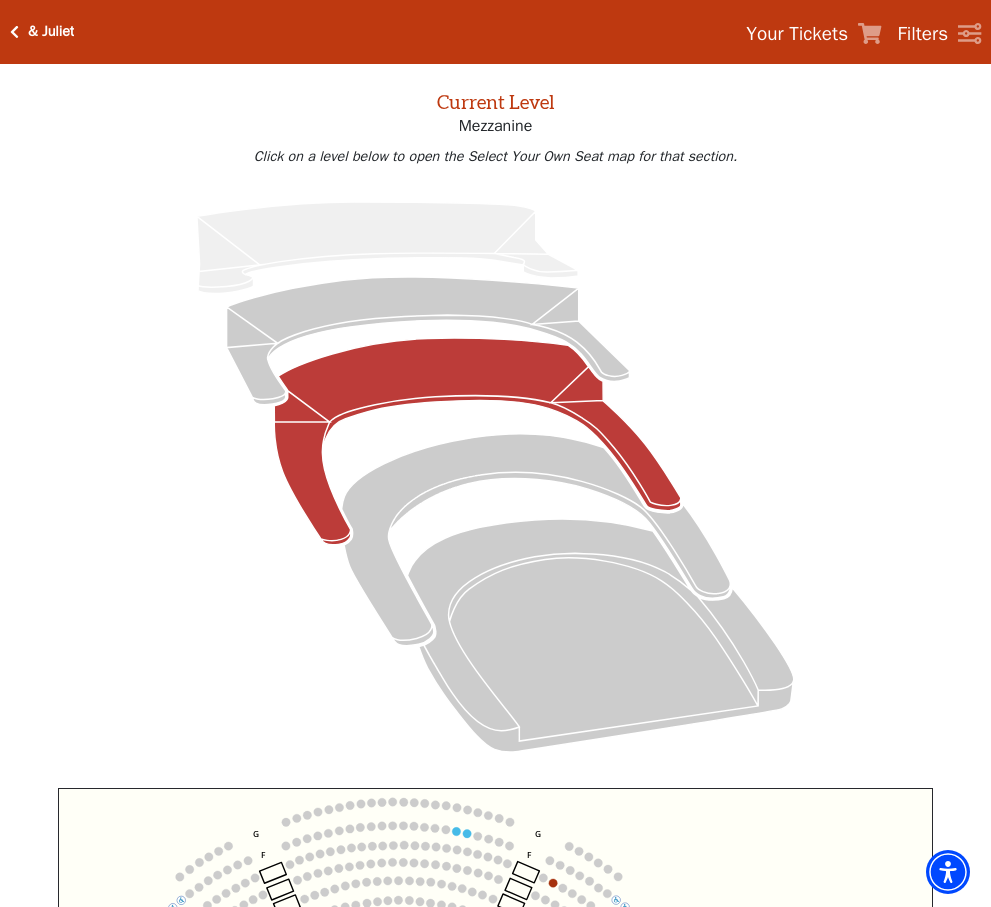 scroll, scrollTop: 93, scrollLeft: 0, axis: vertical 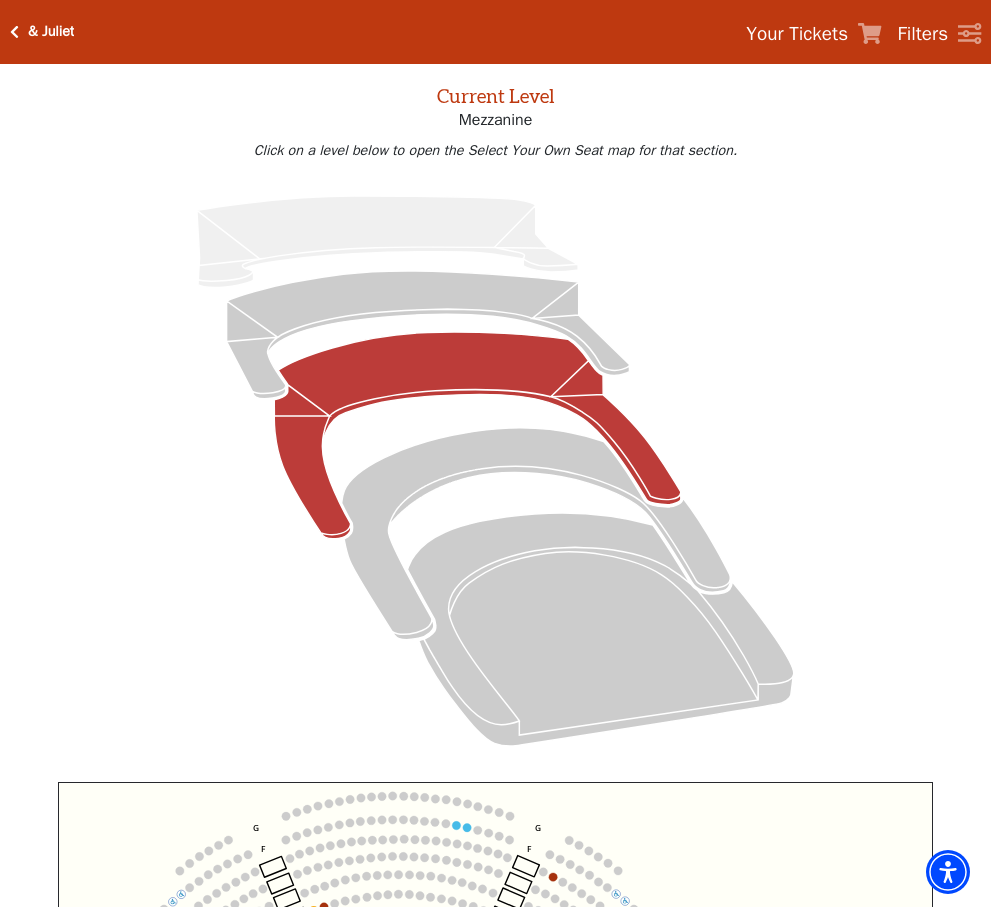 click 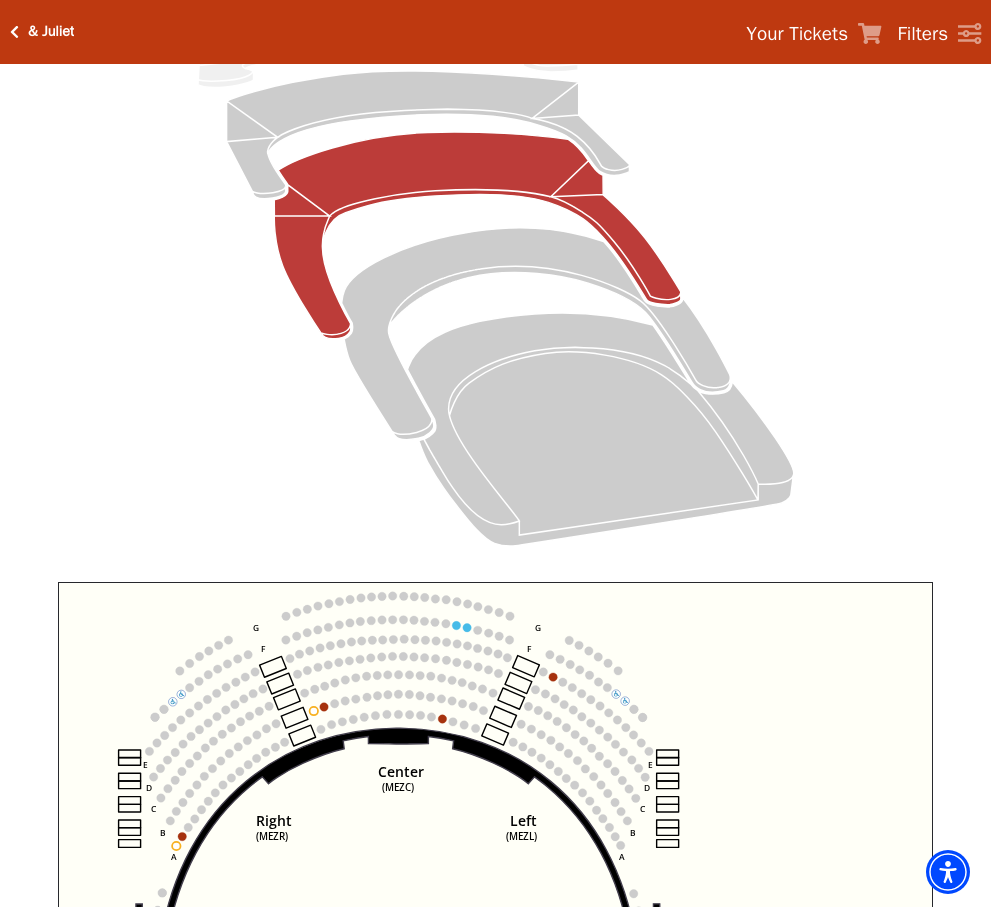 scroll, scrollTop: 193, scrollLeft: 0, axis: vertical 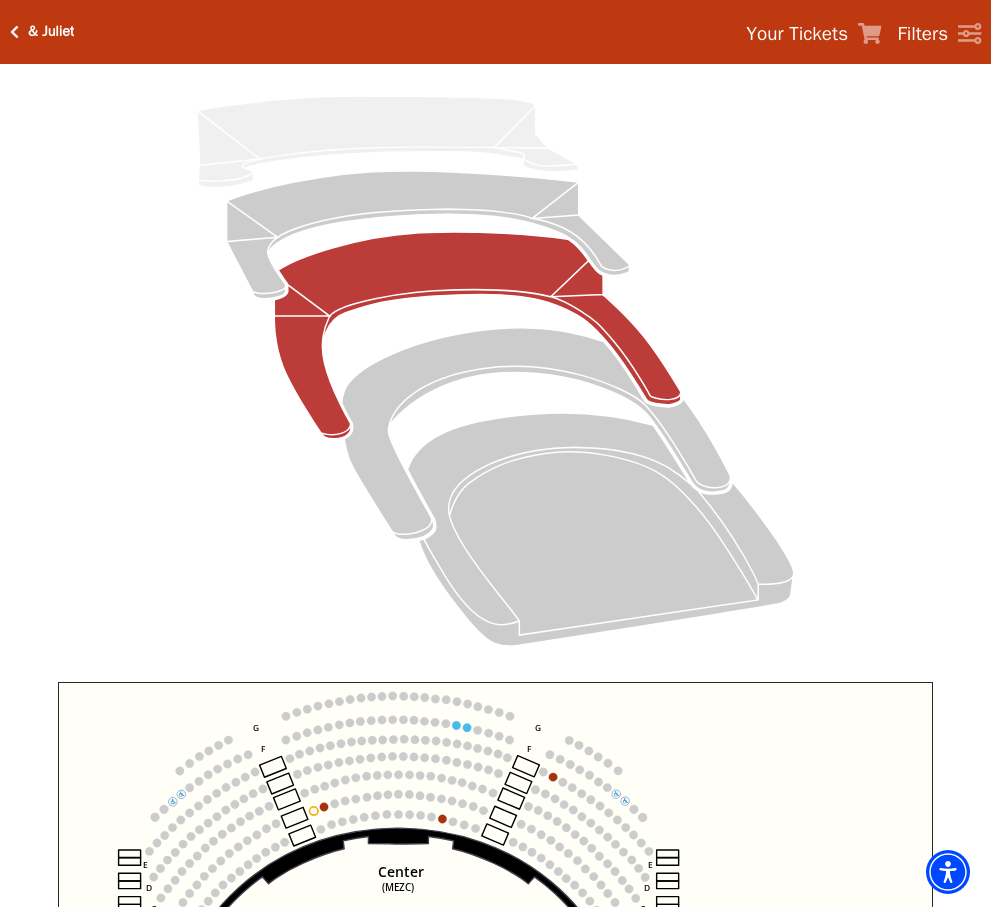 click on "Date and Time" at bounding box center (495, 1213) 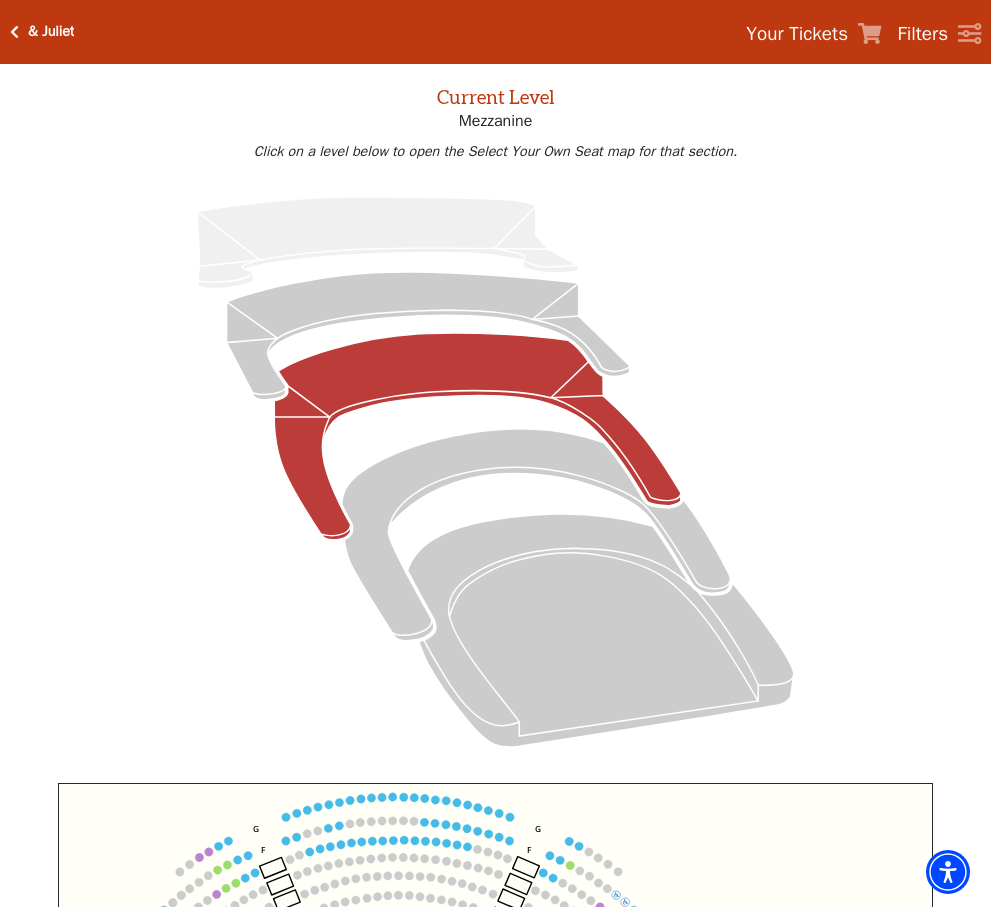 scroll, scrollTop: 93, scrollLeft: 0, axis: vertical 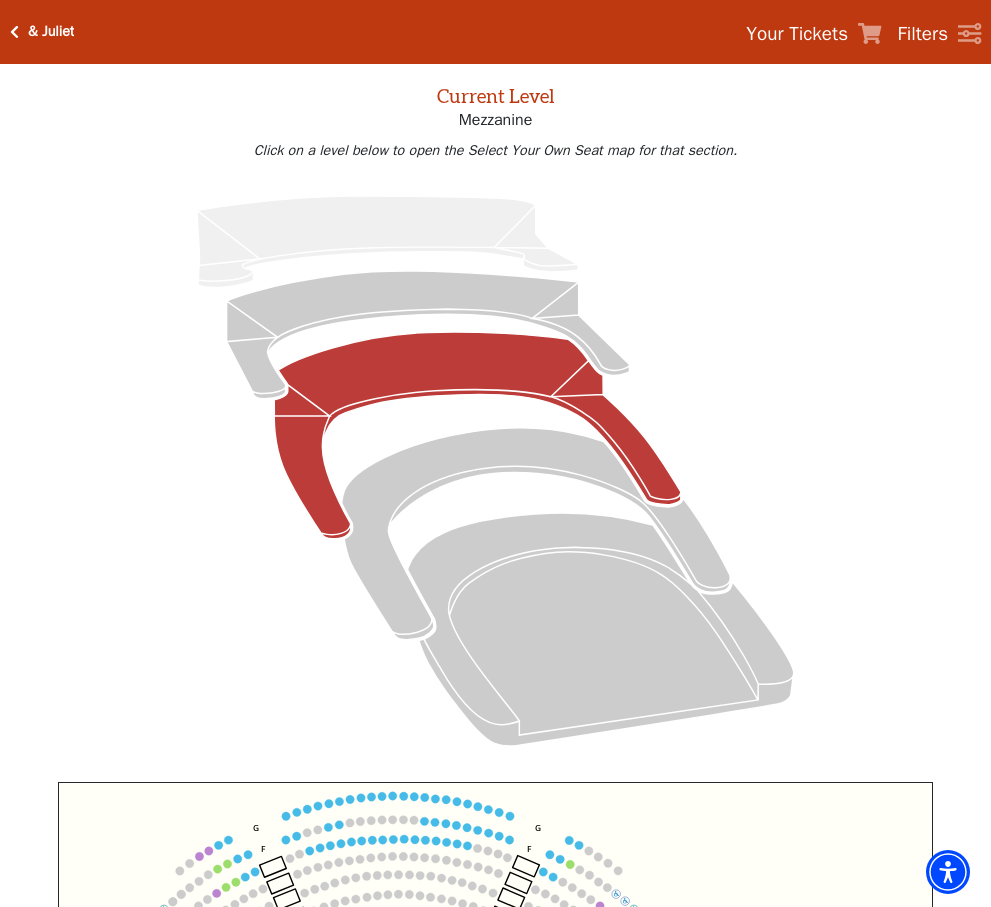 click 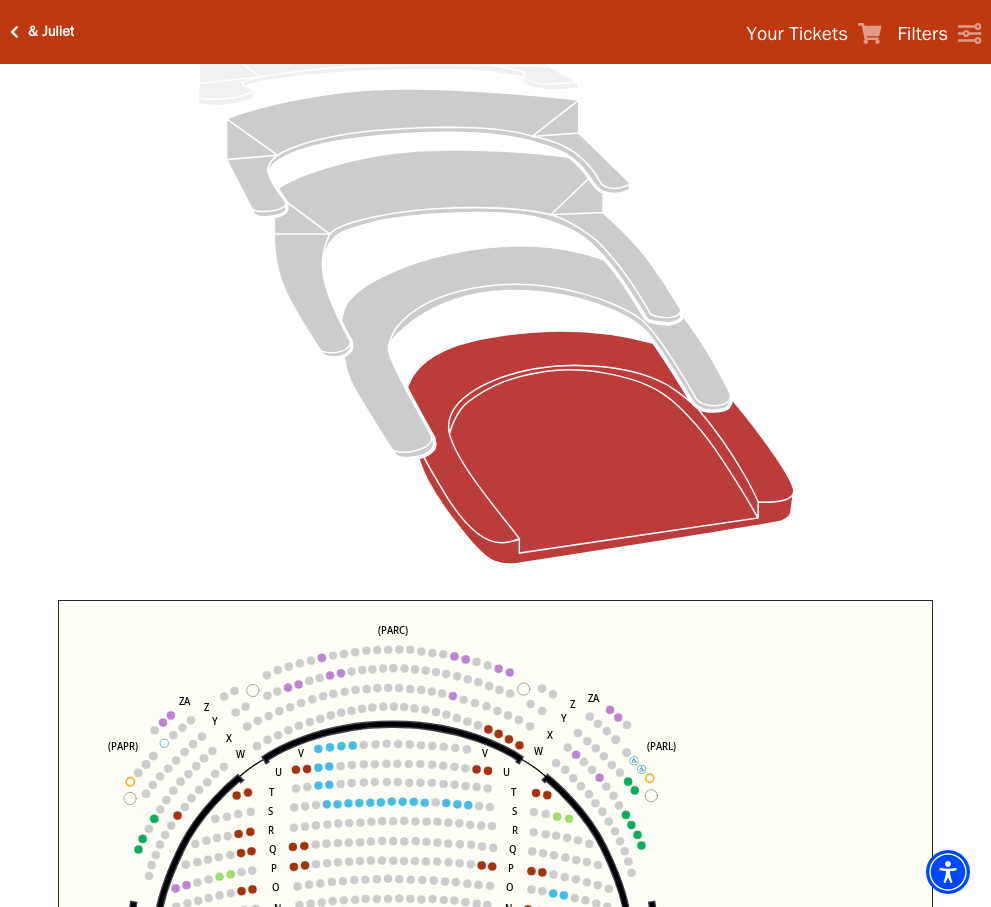 scroll, scrollTop: 293, scrollLeft: 0, axis: vertical 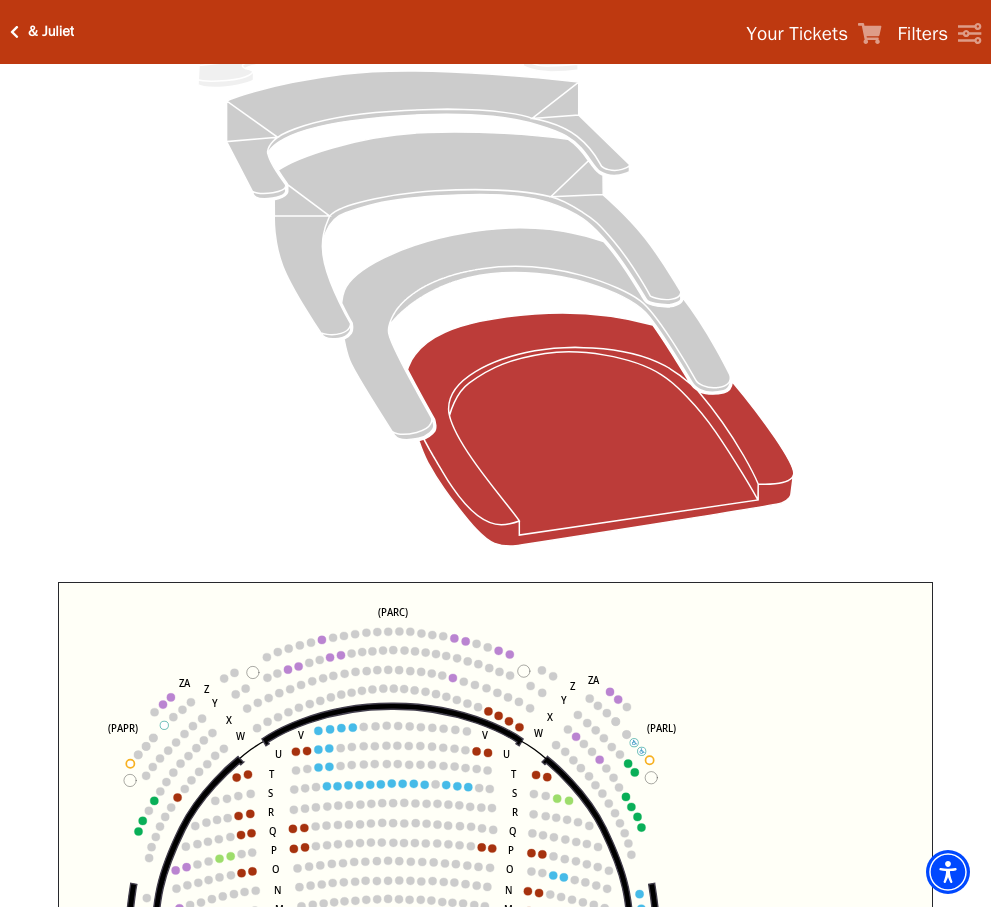 click on "Date and Time" at bounding box center (495, 1113) 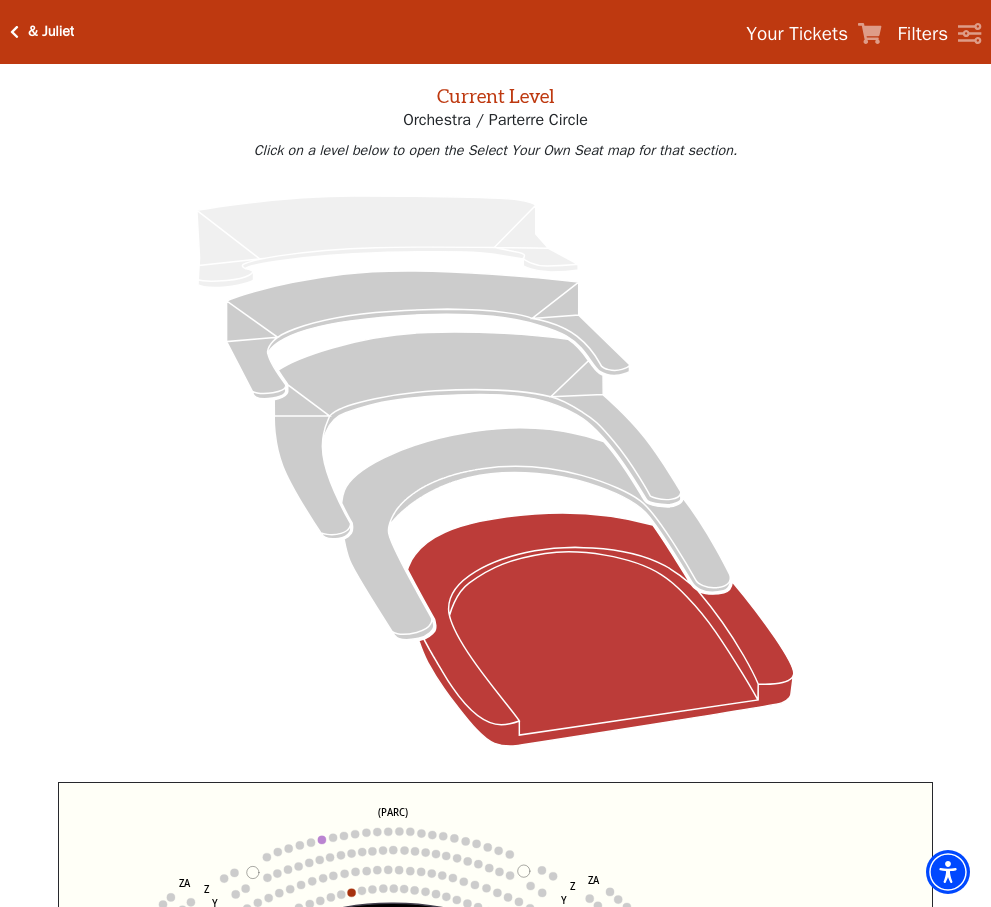 scroll, scrollTop: 193, scrollLeft: 0, axis: vertical 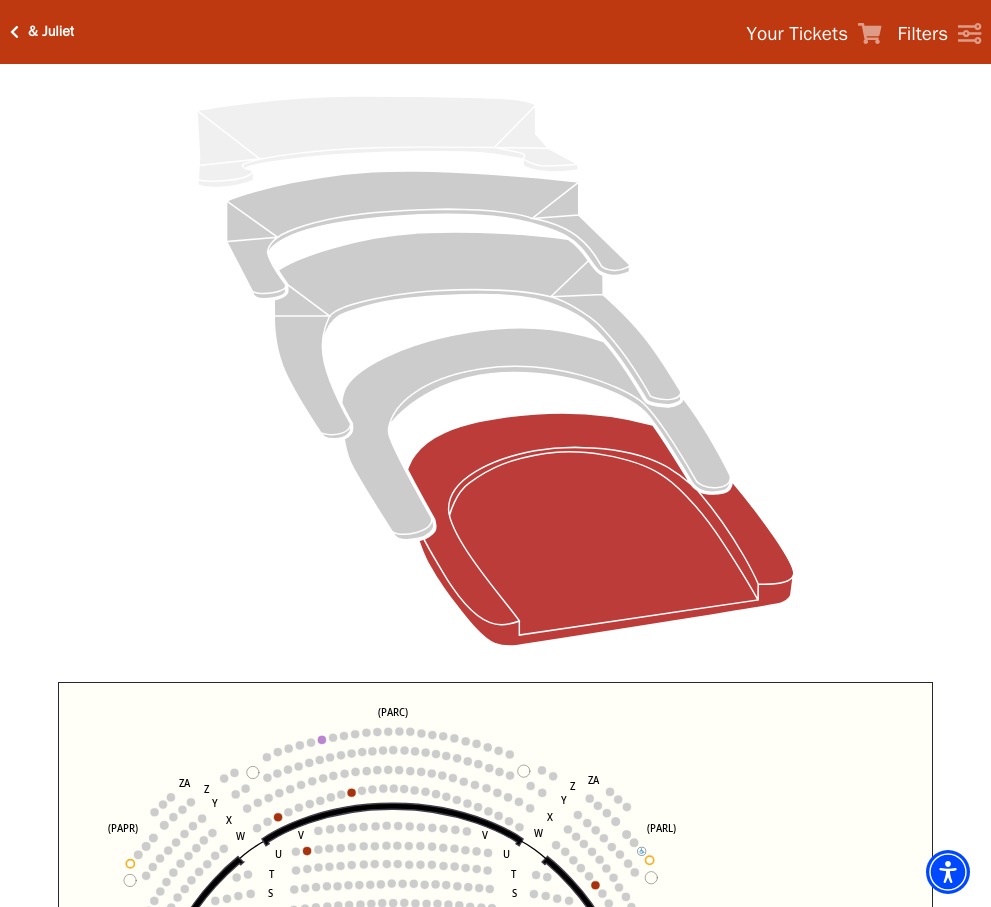 click 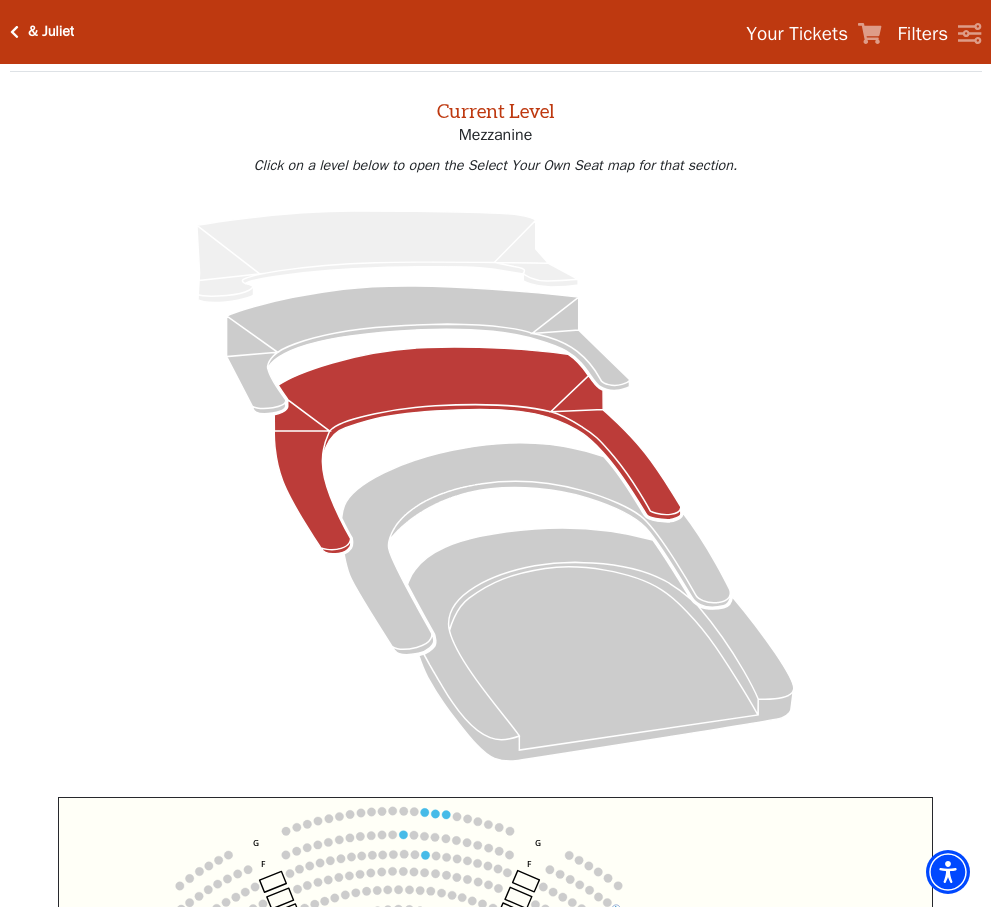 scroll, scrollTop: 93, scrollLeft: 0, axis: vertical 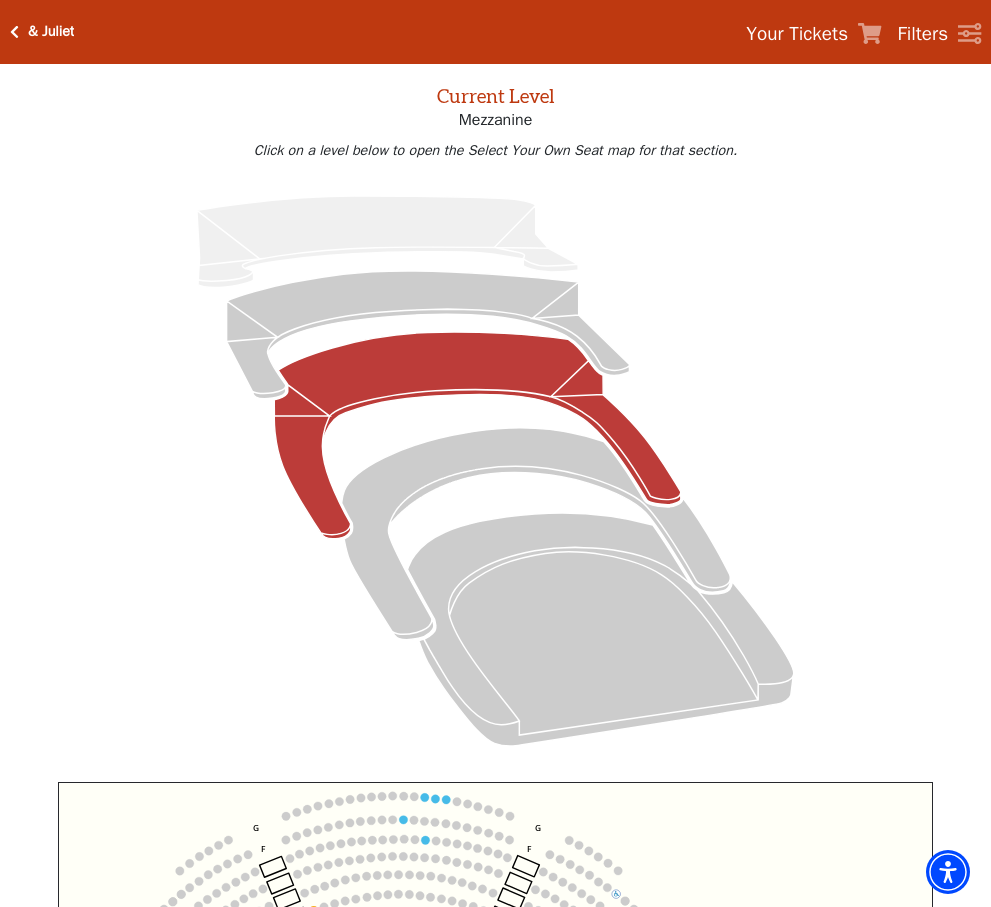 click on "Date and Time" at bounding box center [495, 1313] 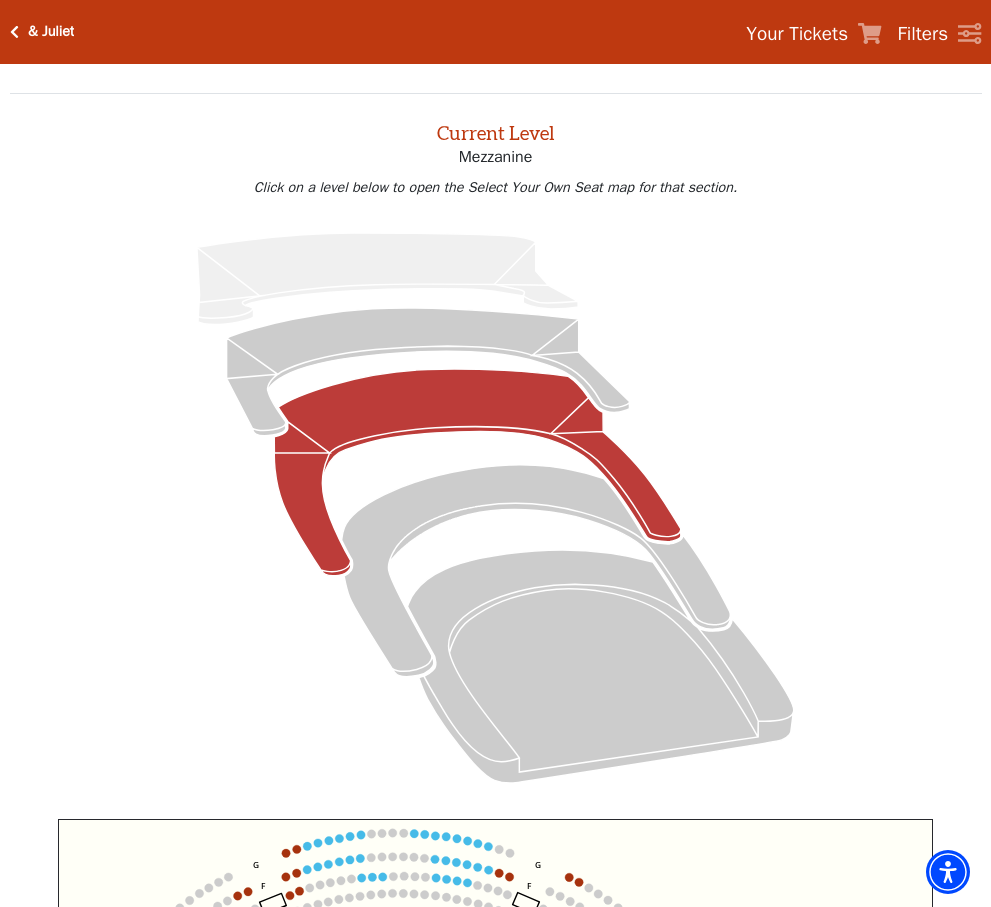 scroll, scrollTop: 200, scrollLeft: 0, axis: vertical 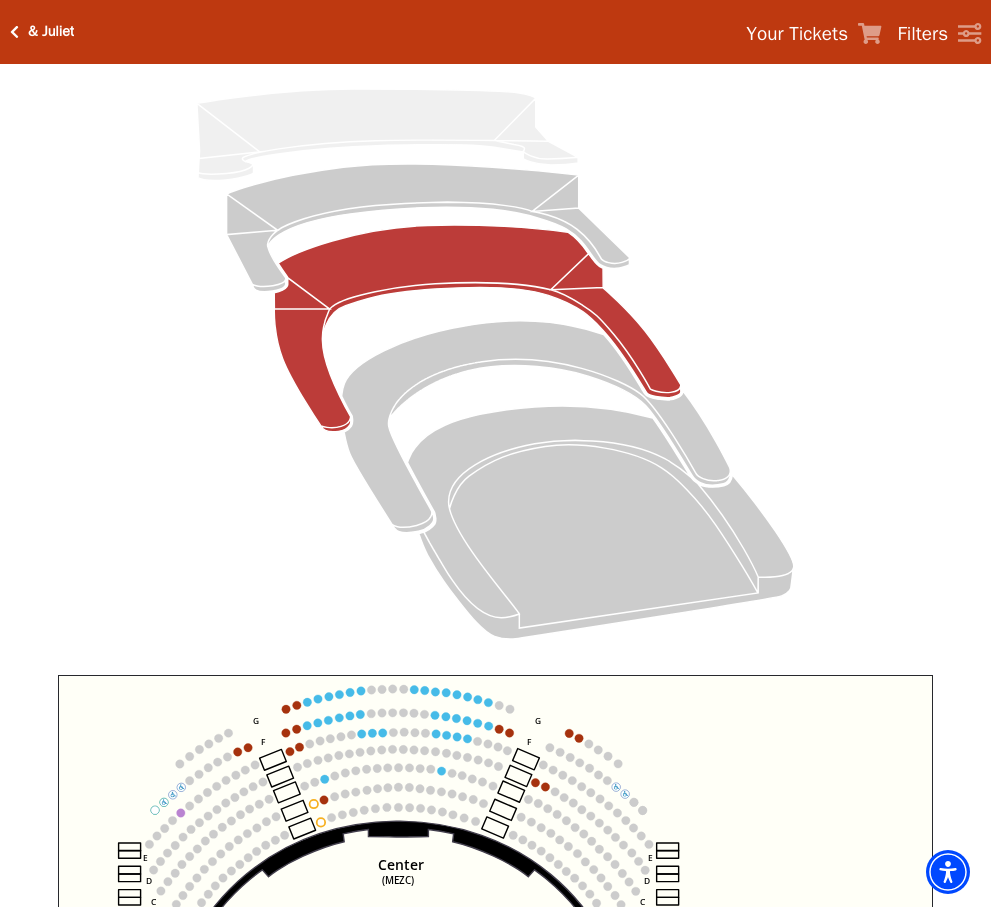 click 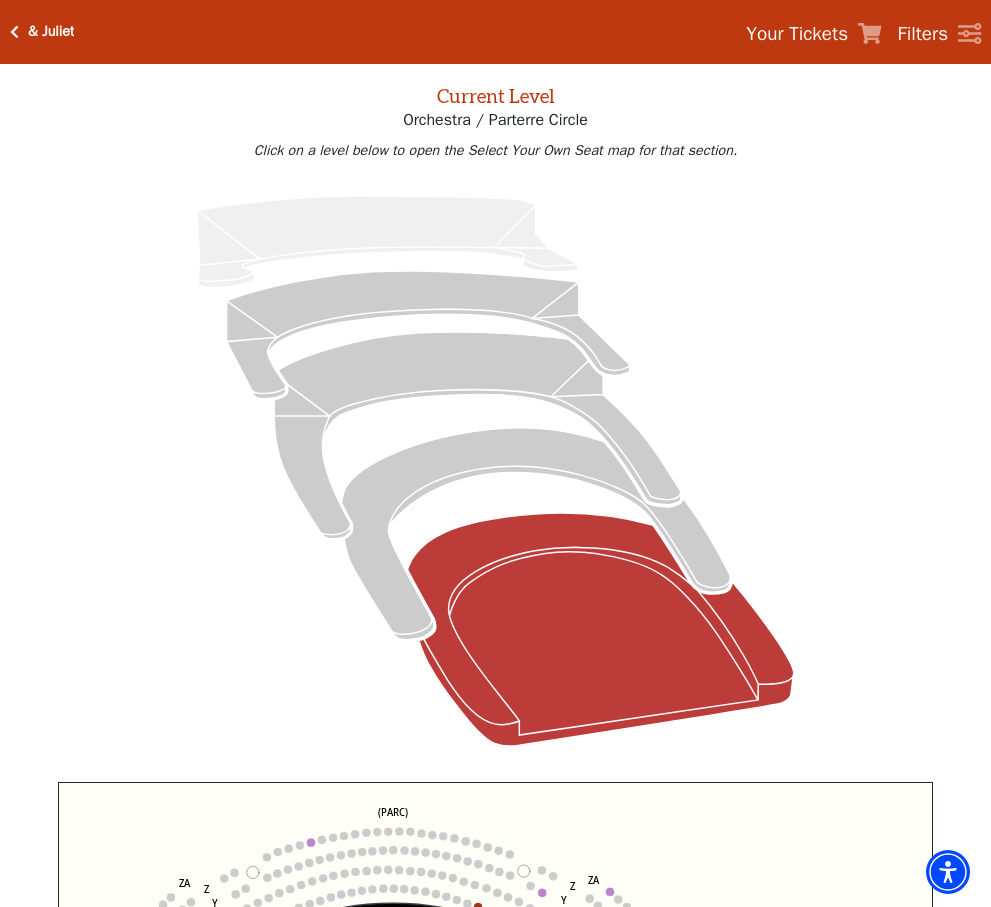 scroll, scrollTop: 193, scrollLeft: 0, axis: vertical 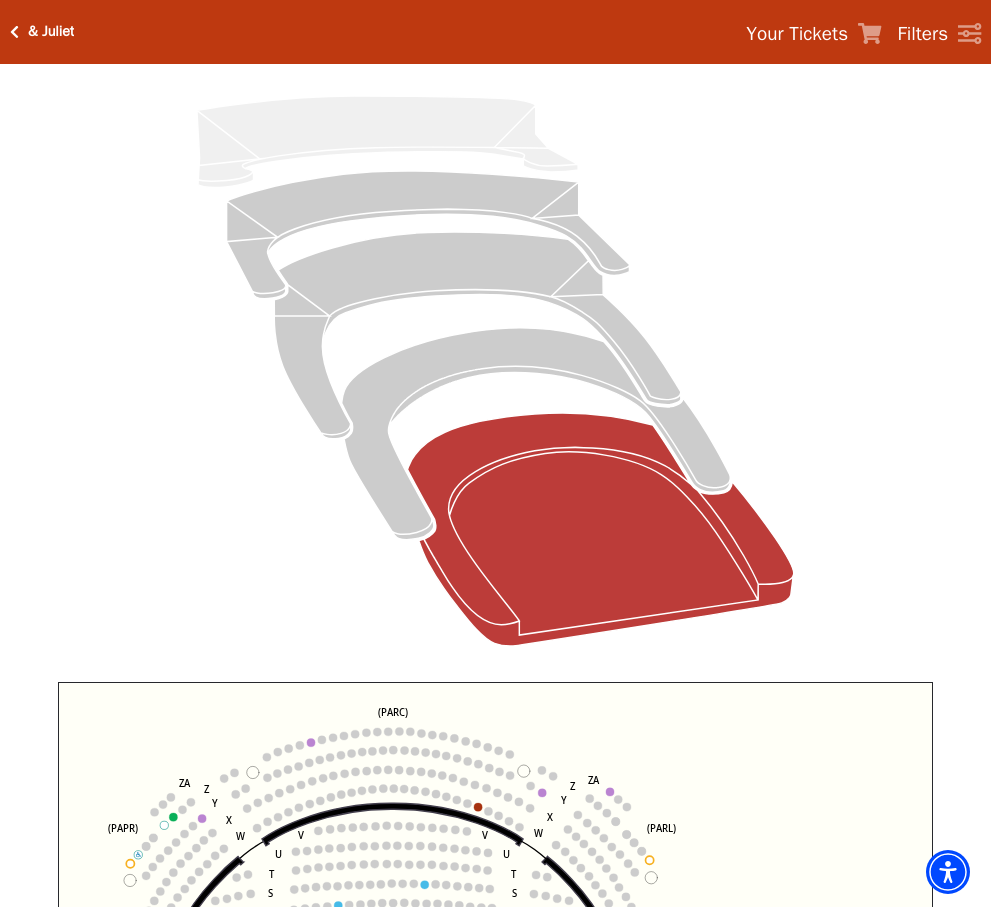 click 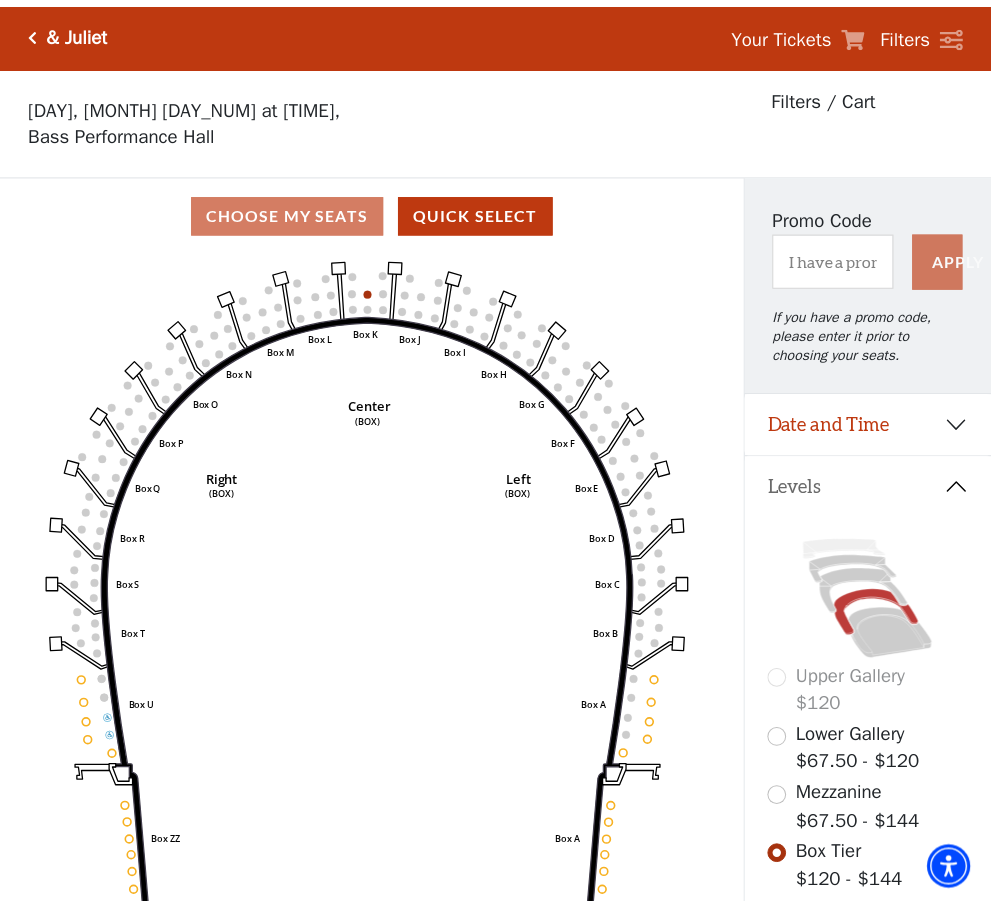 scroll, scrollTop: 93, scrollLeft: 0, axis: vertical 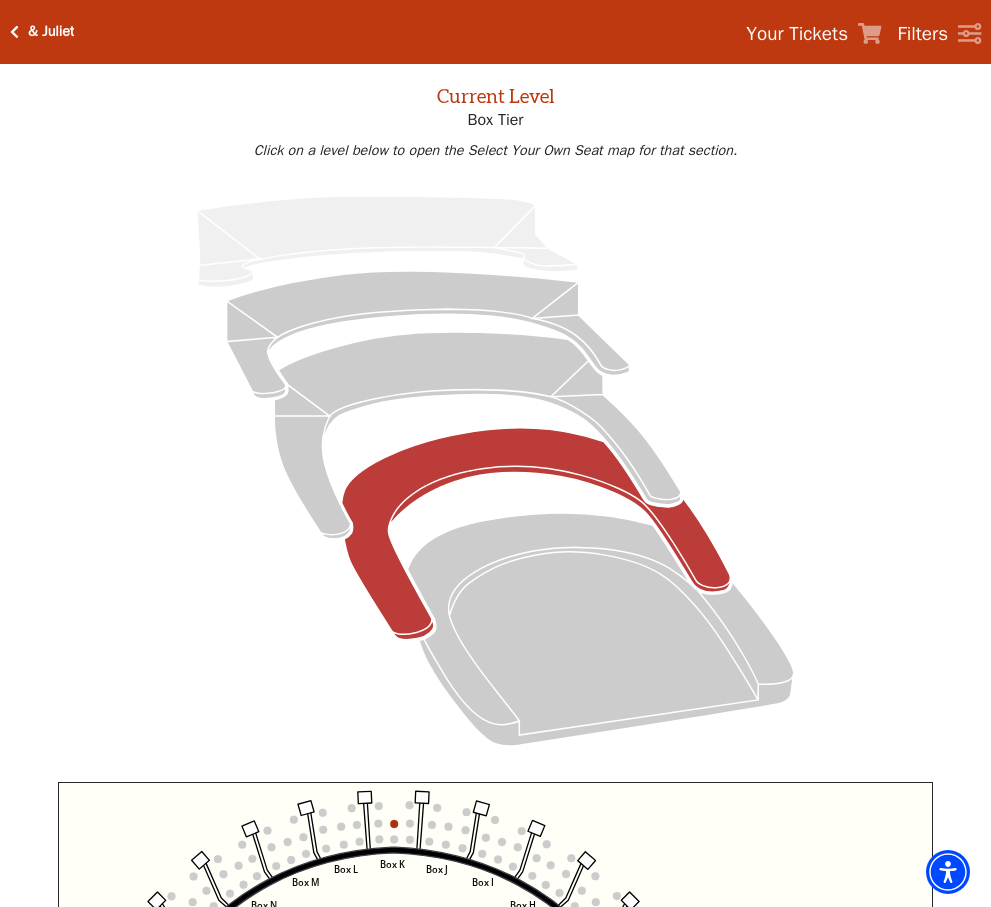 click on "Date and Time" at bounding box center [495, 1313] 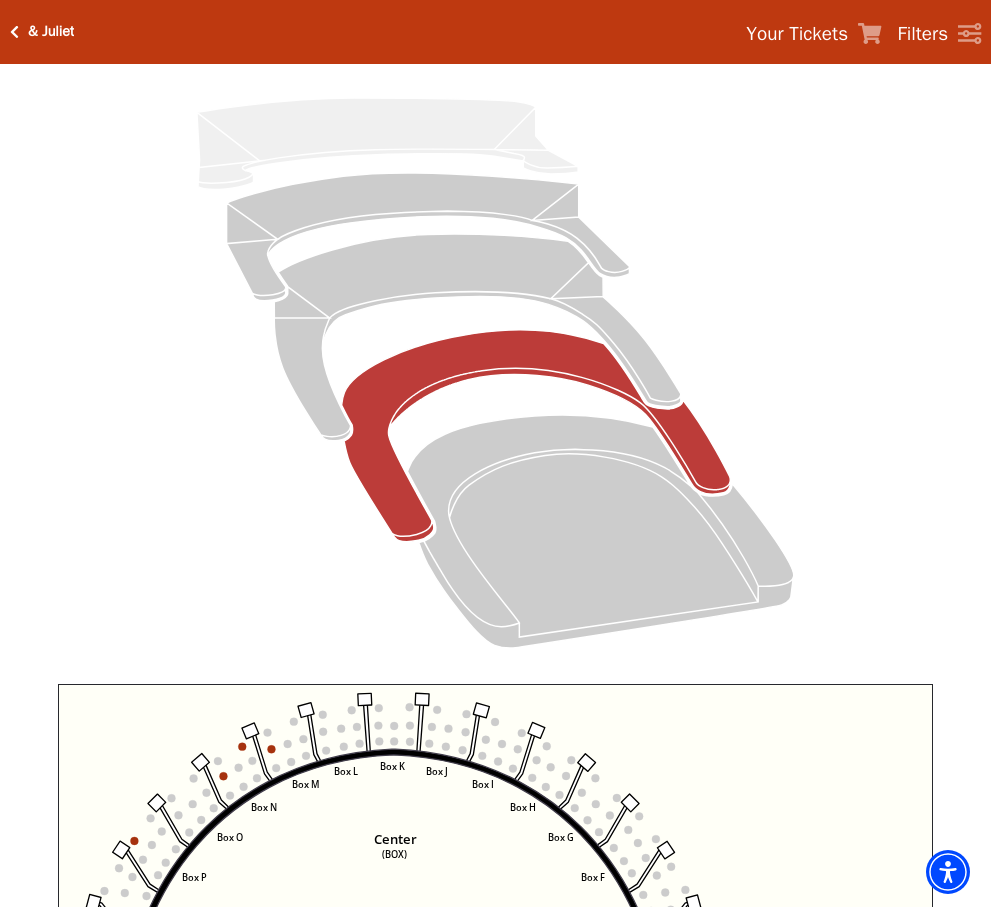scroll, scrollTop: 193, scrollLeft: 0, axis: vertical 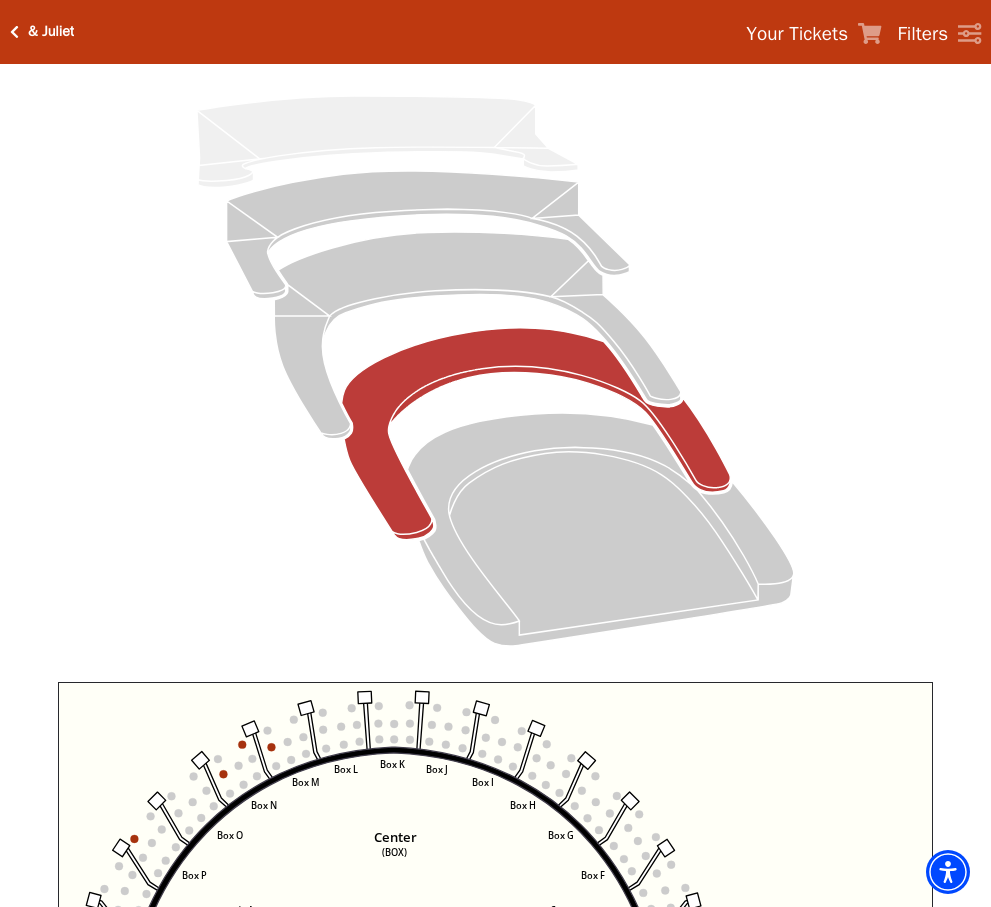 click 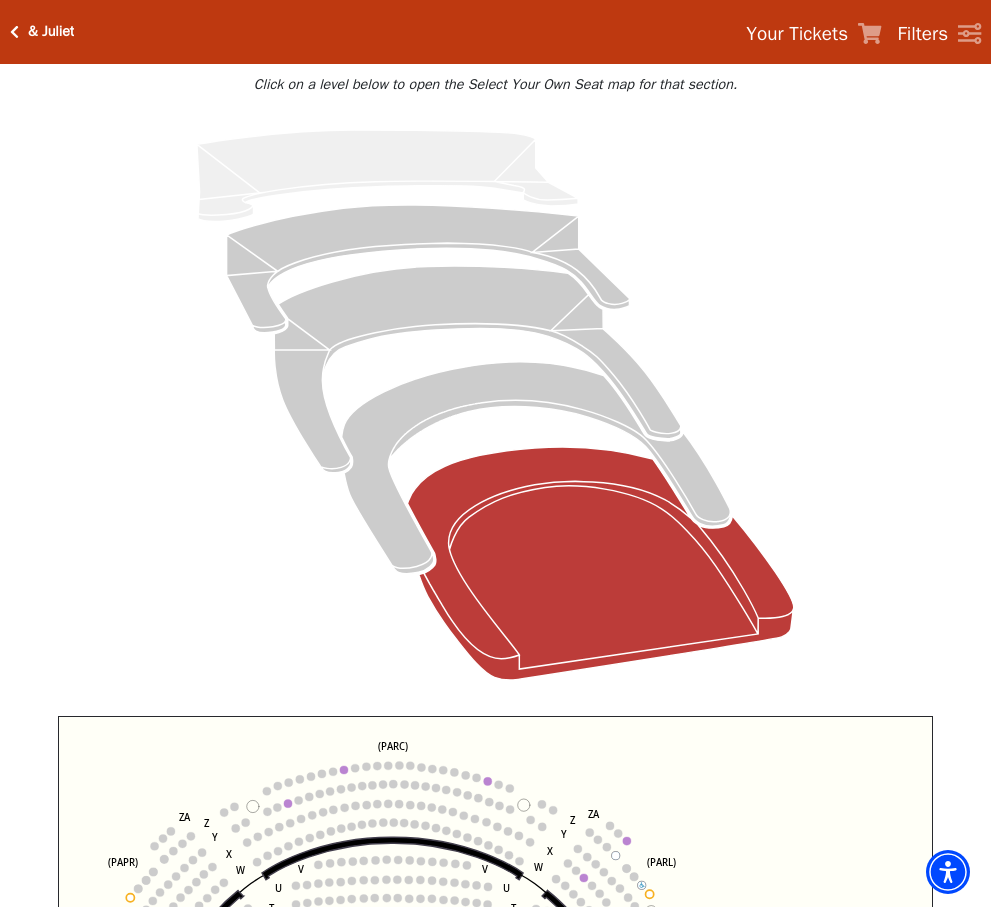 scroll, scrollTop: 193, scrollLeft: 0, axis: vertical 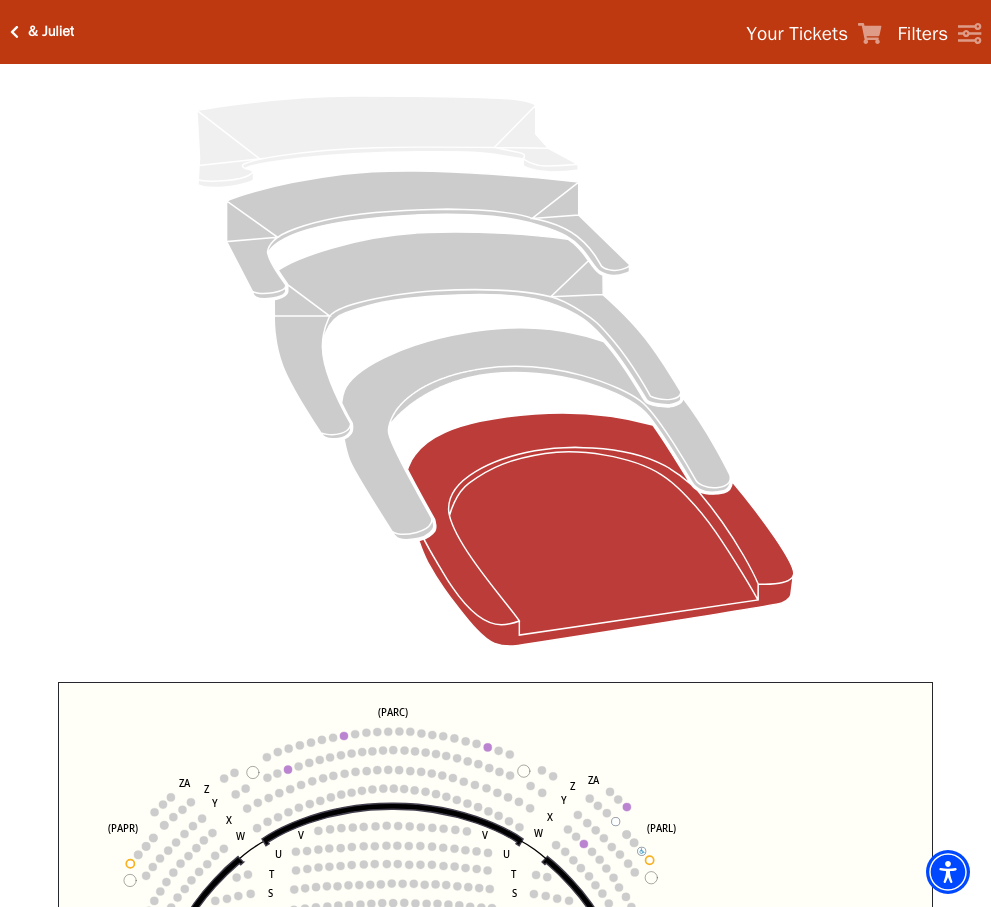 click on "Mezzanine" at bounding box center (0, 0) 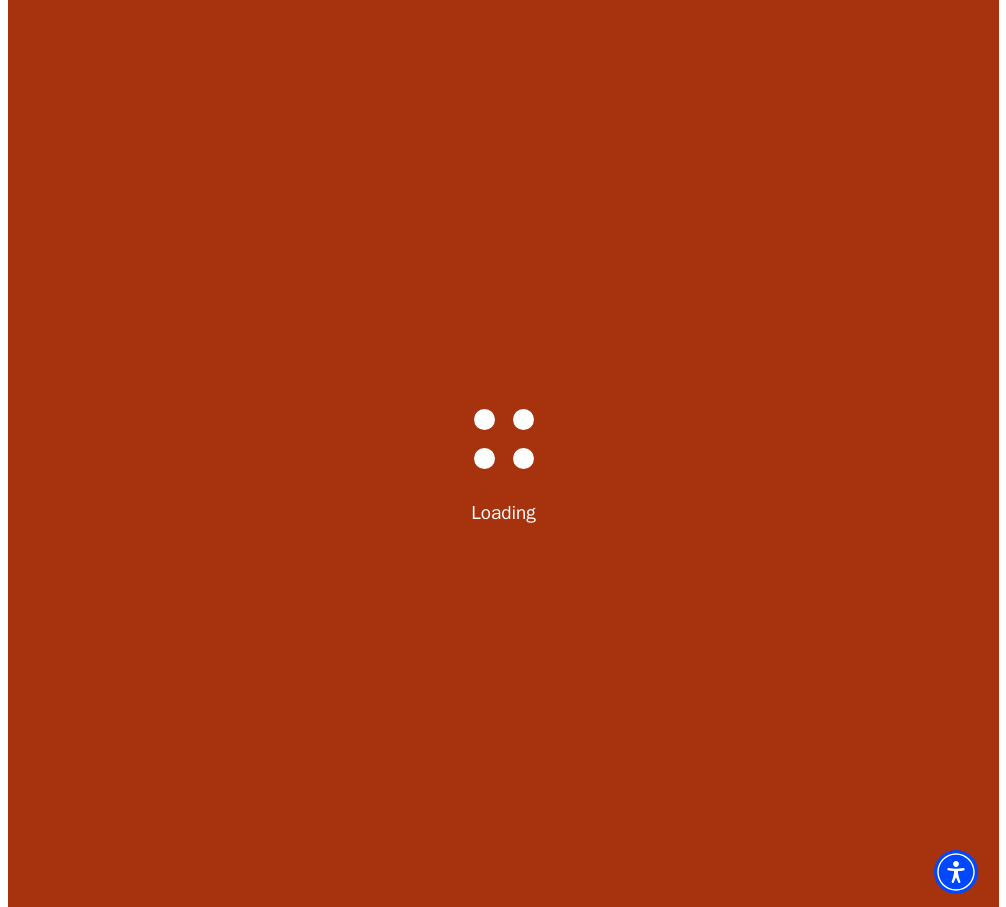 scroll, scrollTop: 0, scrollLeft: 0, axis: both 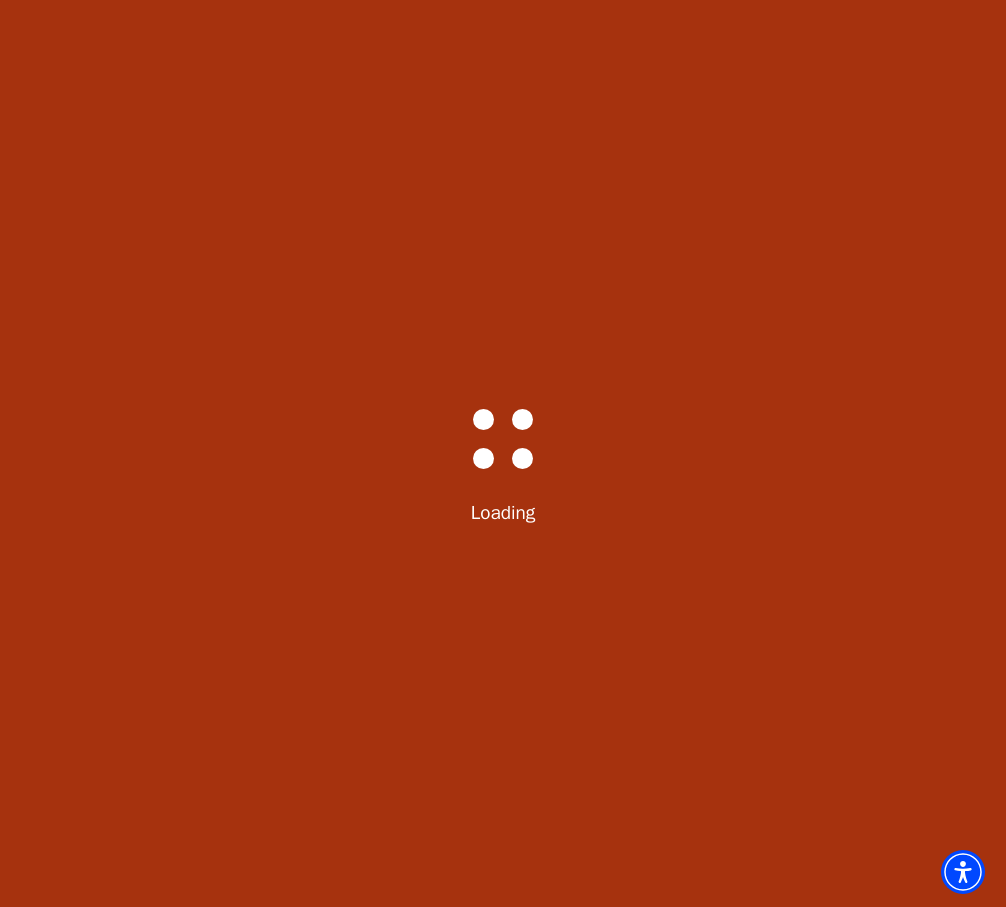select on "6234" 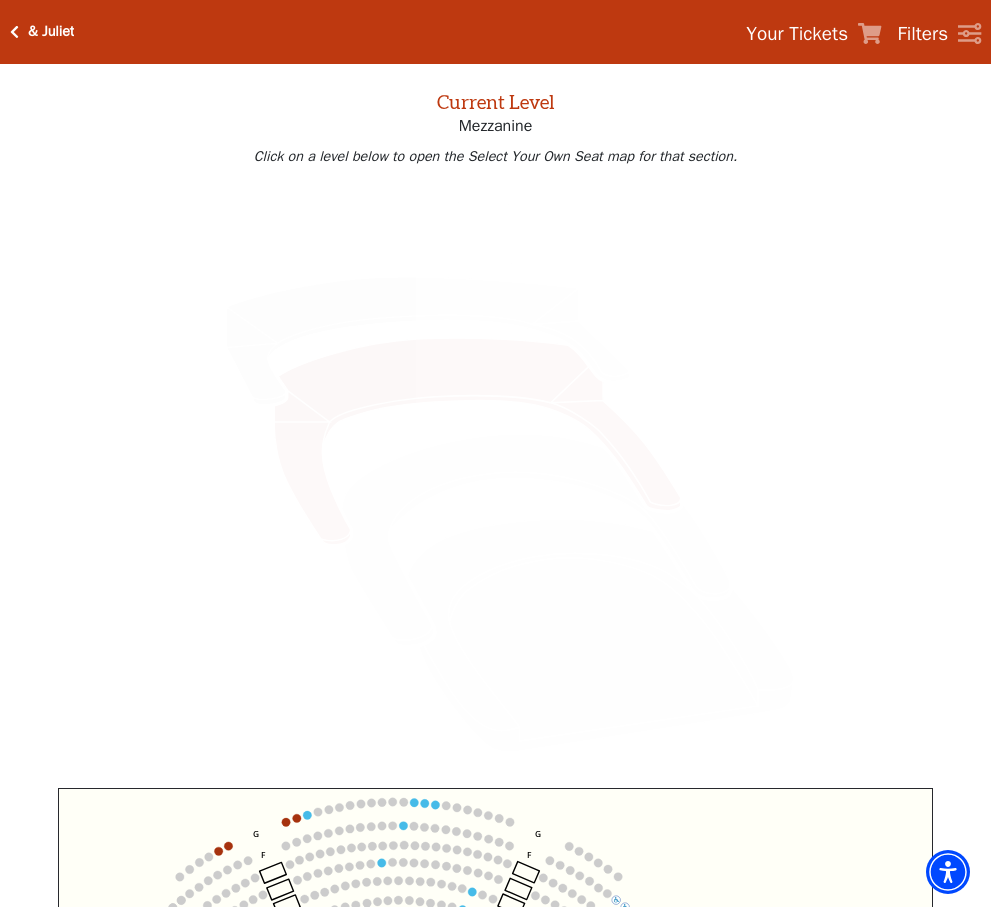 scroll, scrollTop: 93, scrollLeft: 0, axis: vertical 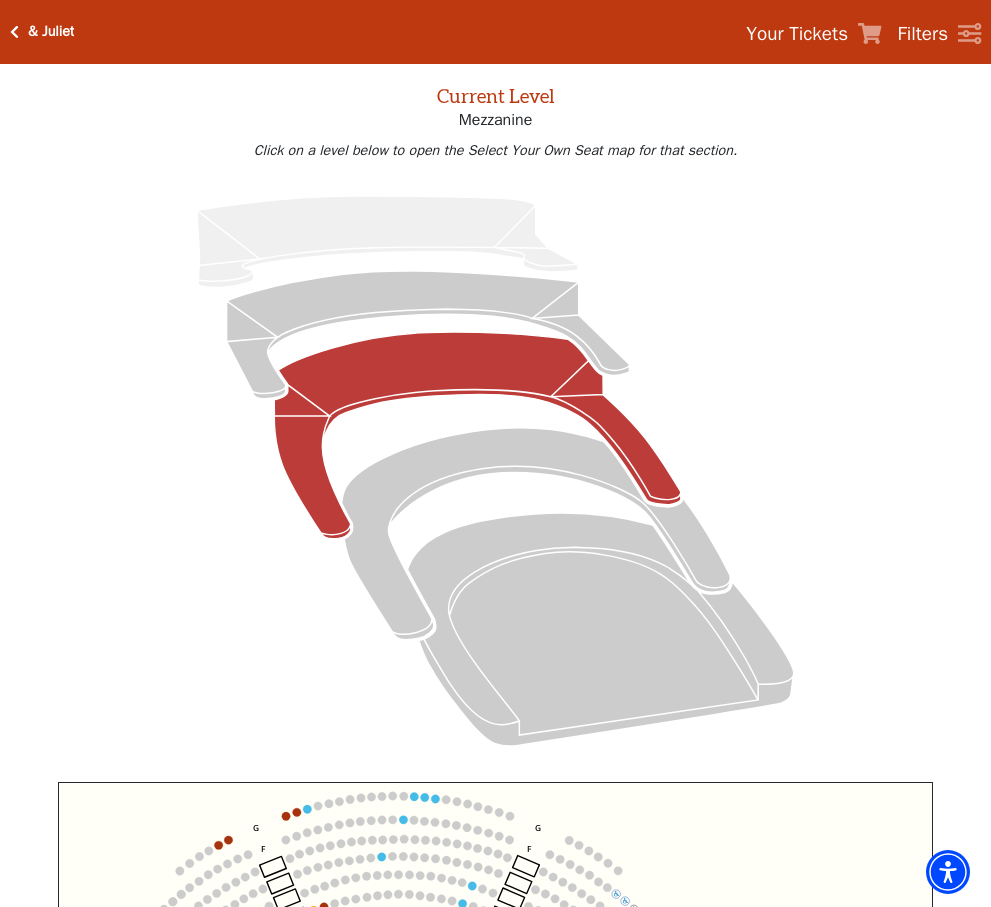 click on "Date and Time" at bounding box center (495, 1313) 